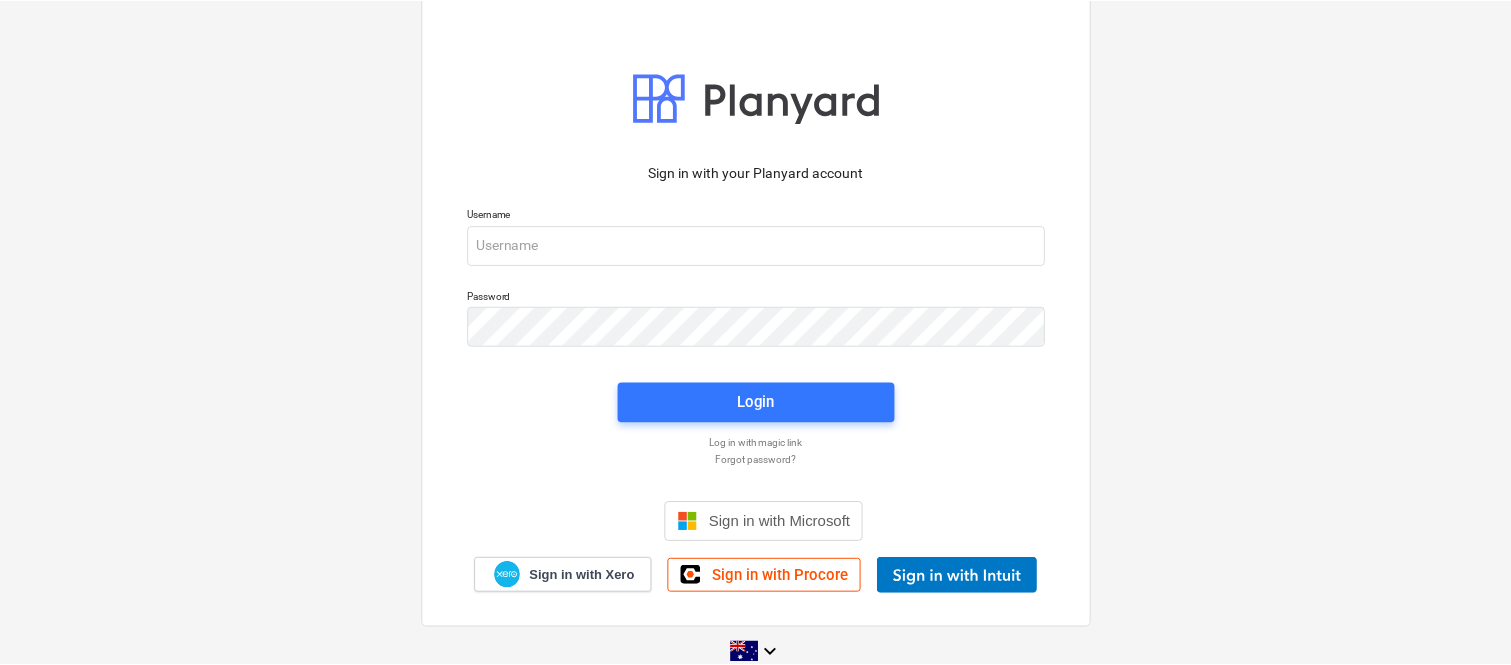 scroll, scrollTop: 0, scrollLeft: 0, axis: both 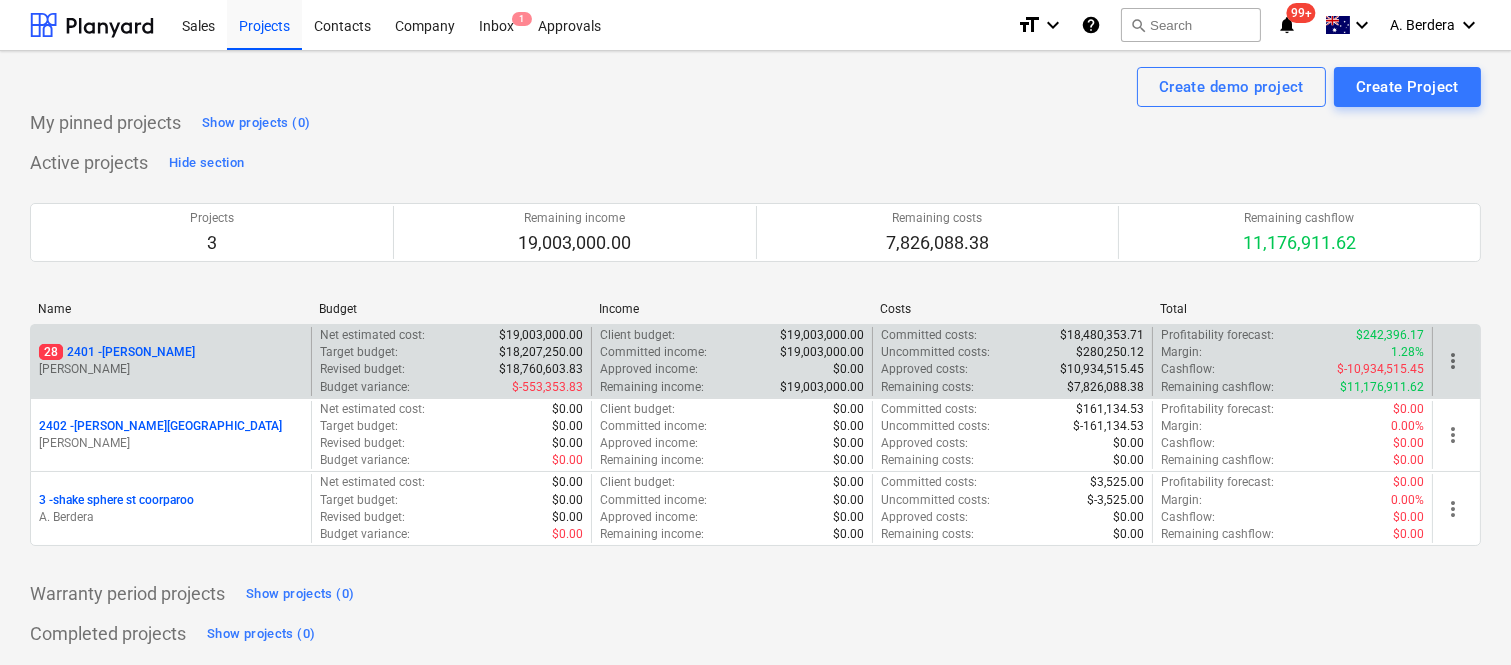 click on "28  2401 -  Della Rosa" at bounding box center (171, 352) 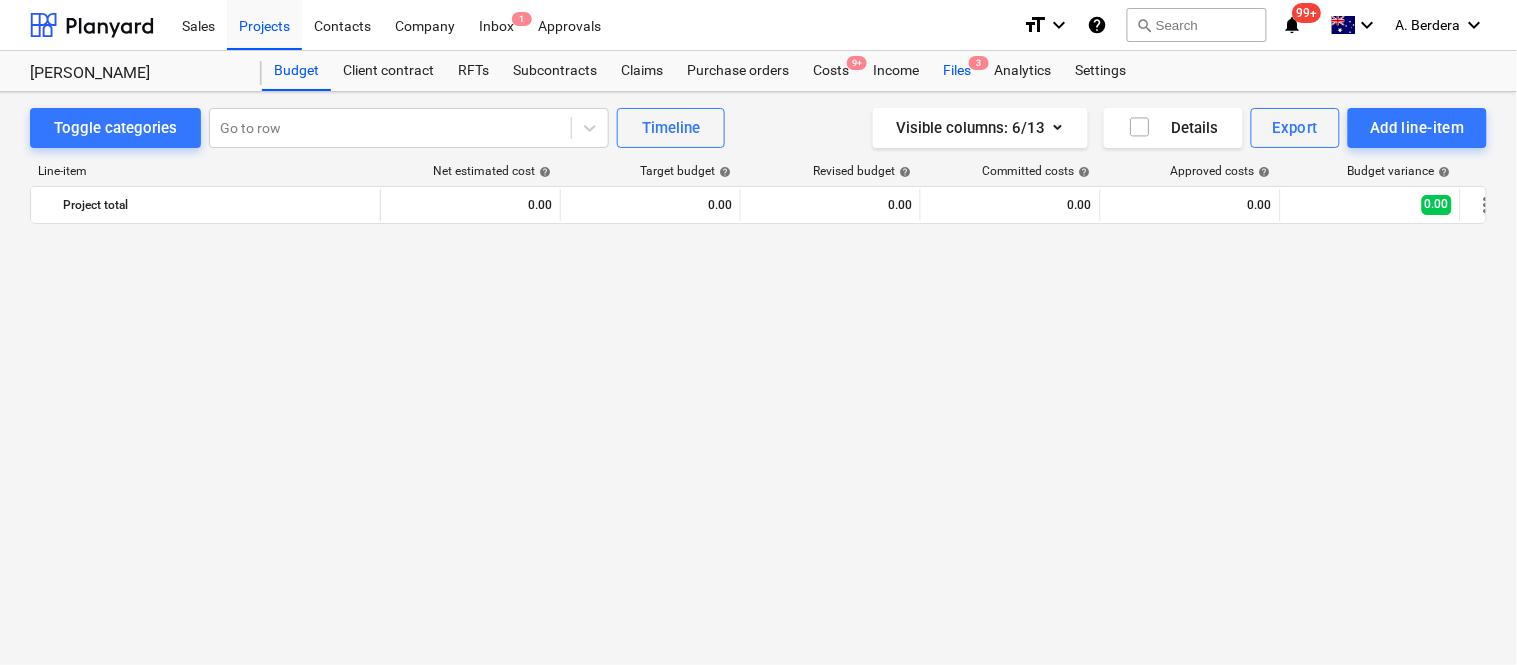 click on "Files 3" at bounding box center (957, 71) 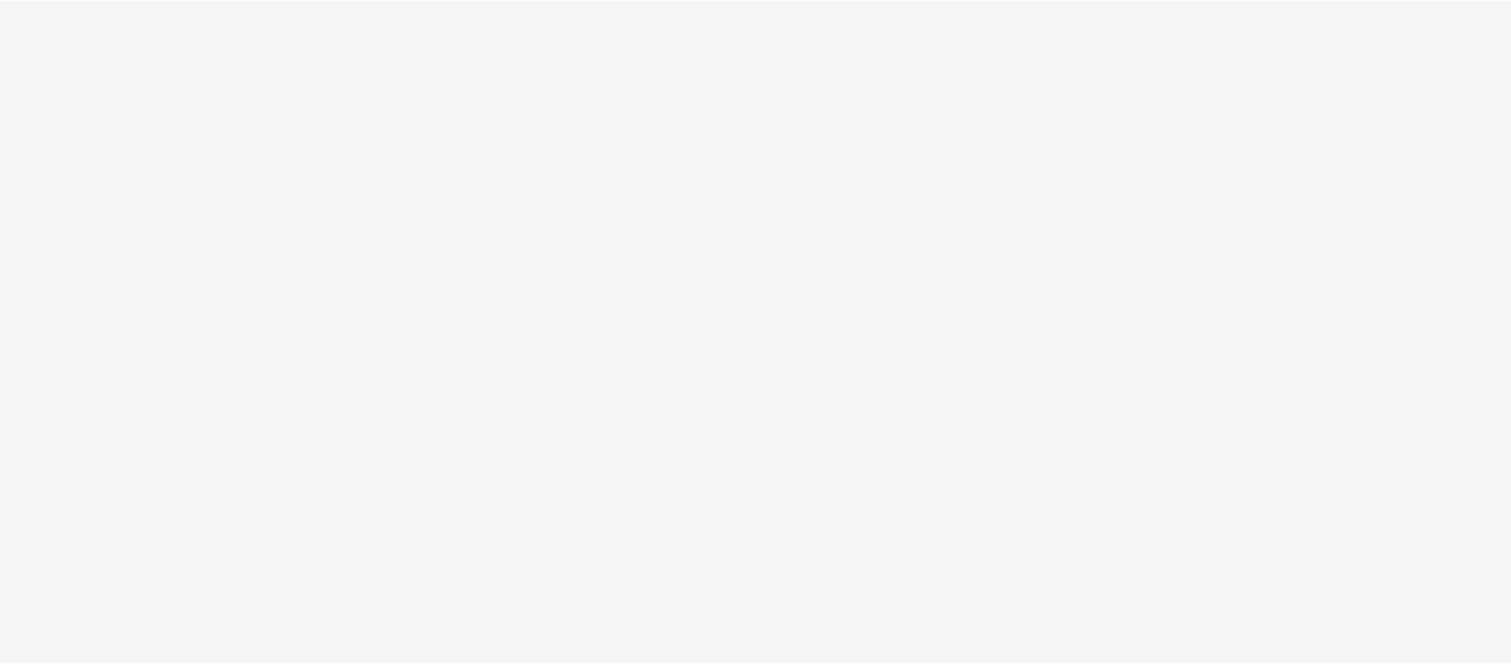 scroll, scrollTop: 0, scrollLeft: 0, axis: both 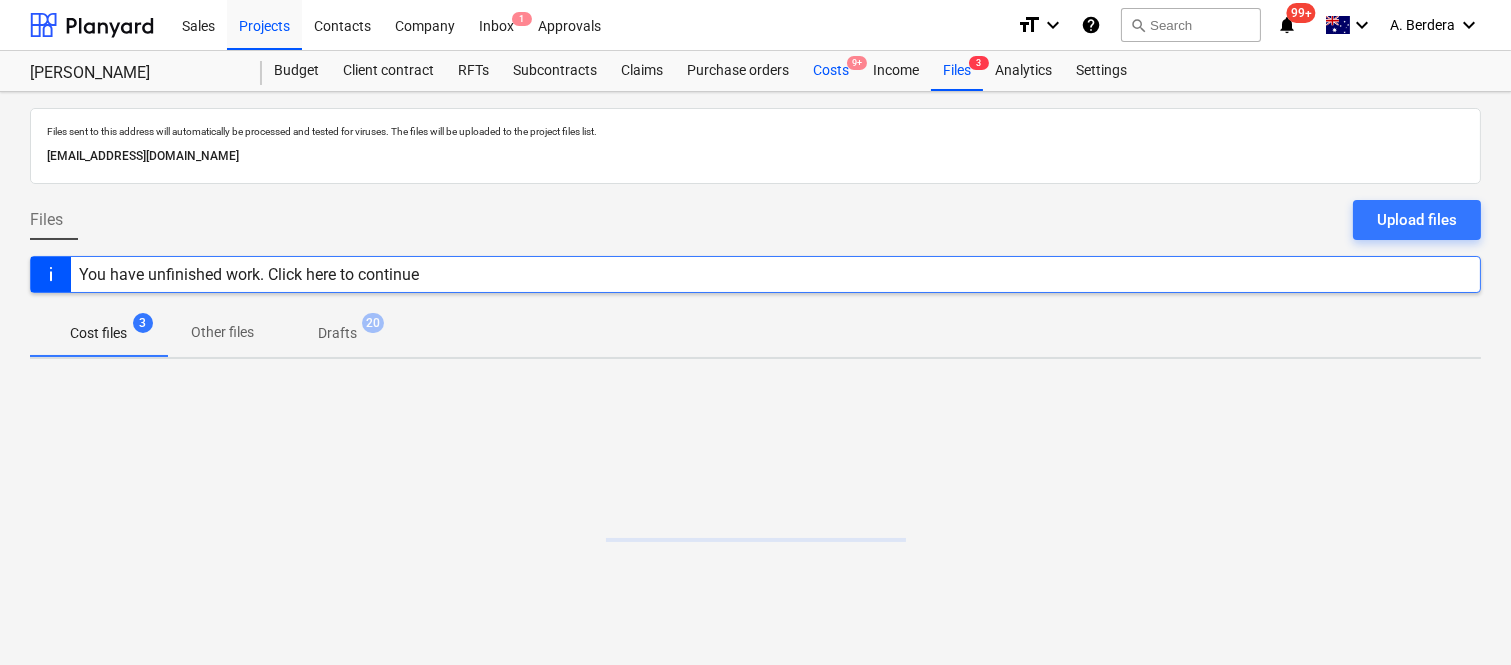 click on "Costs 9+" at bounding box center (831, 71) 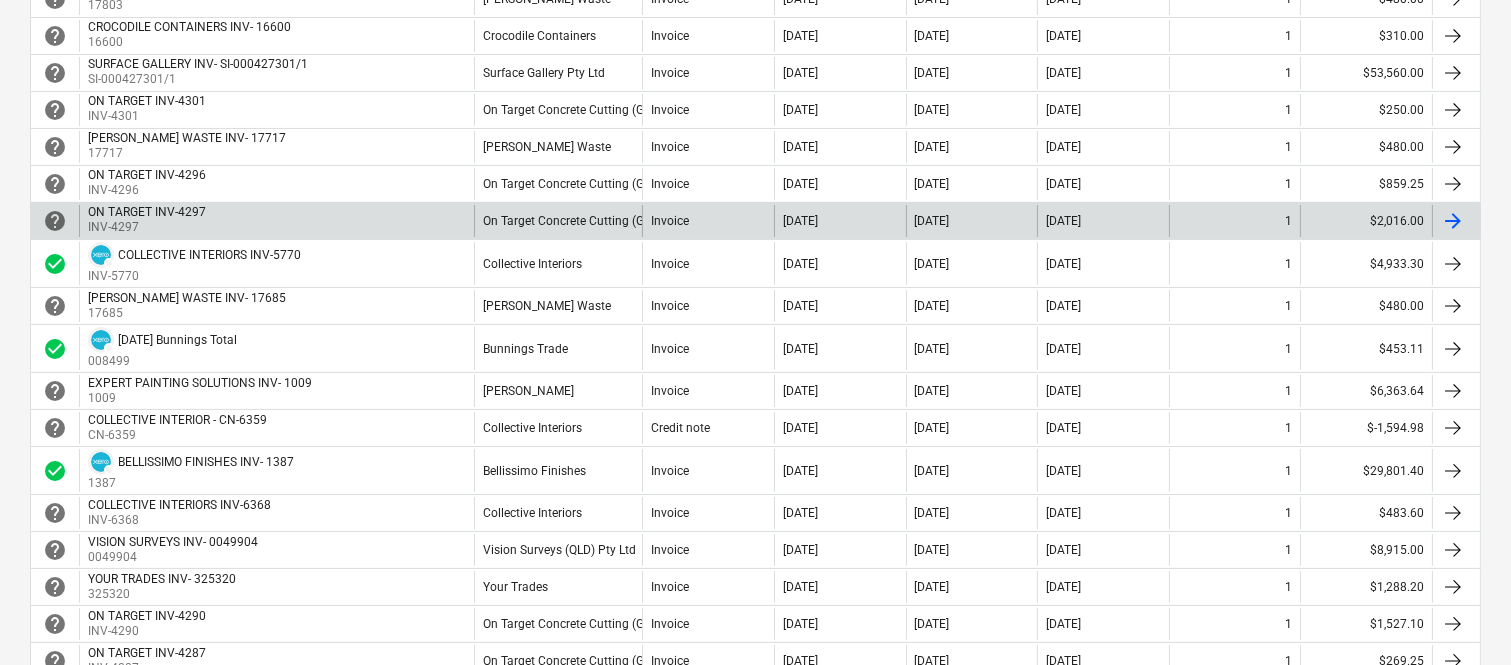 scroll, scrollTop: 0, scrollLeft: 0, axis: both 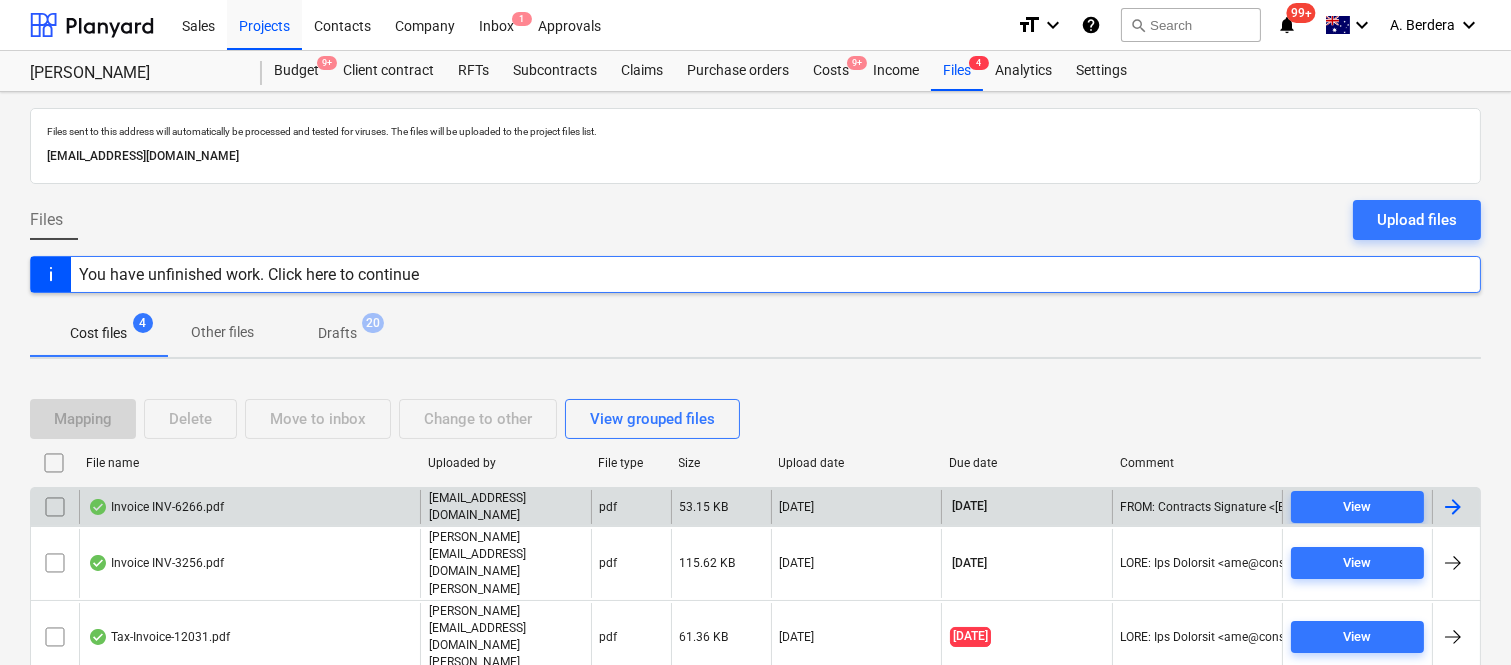 click on "Invoice INV-6266.pdf" at bounding box center (249, 507) 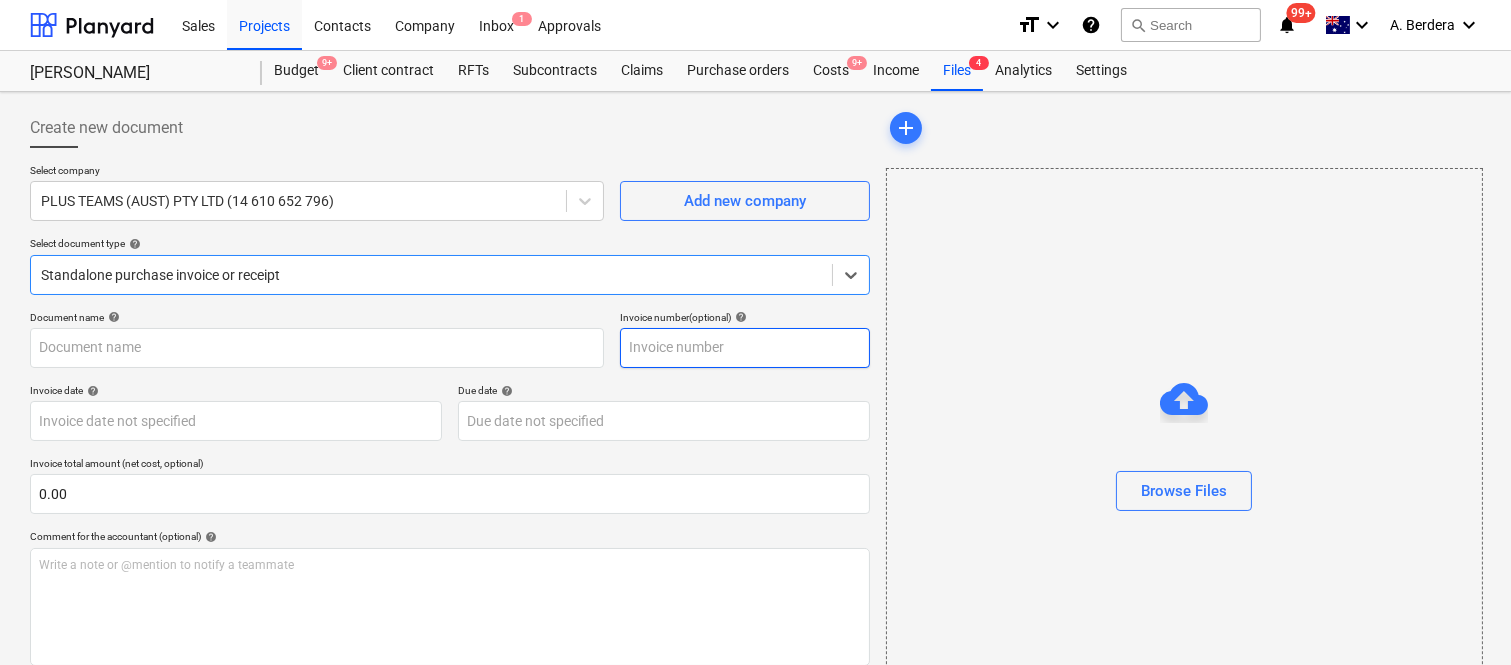 type on "INV-6266" 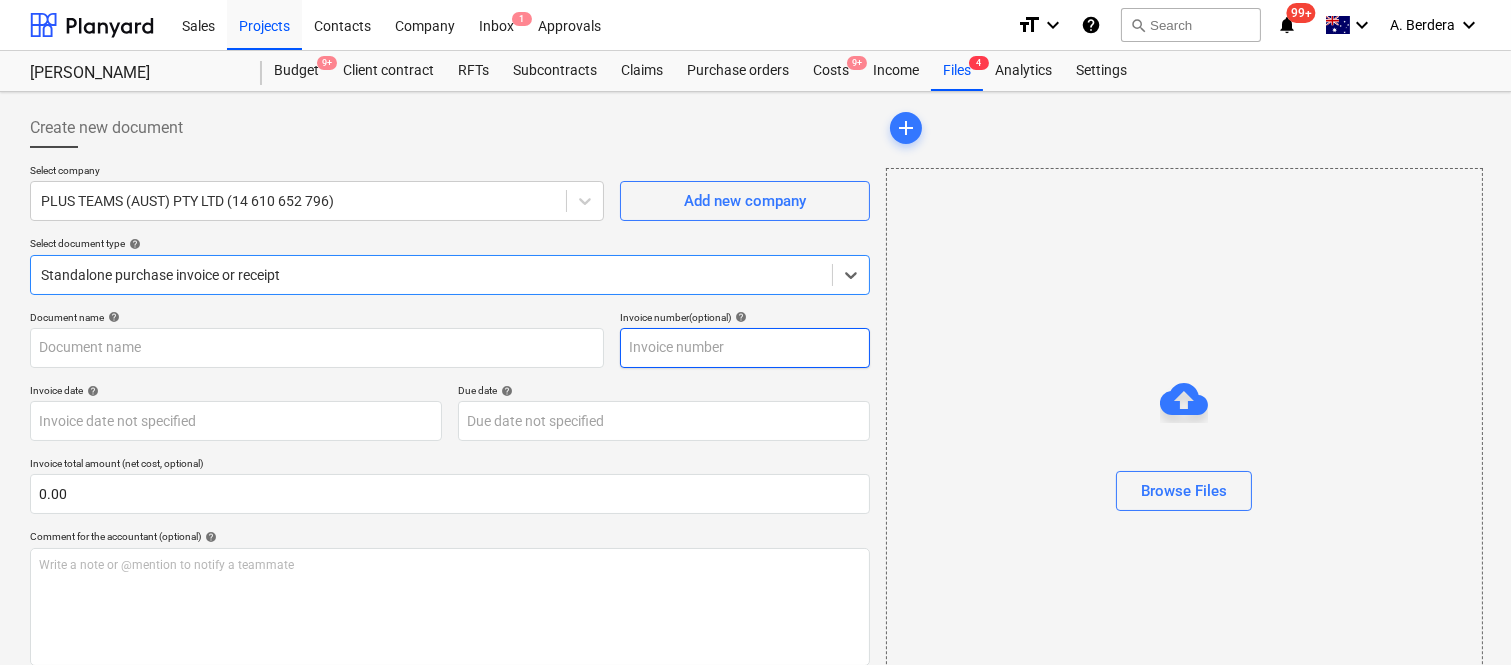 type on "INV-6266" 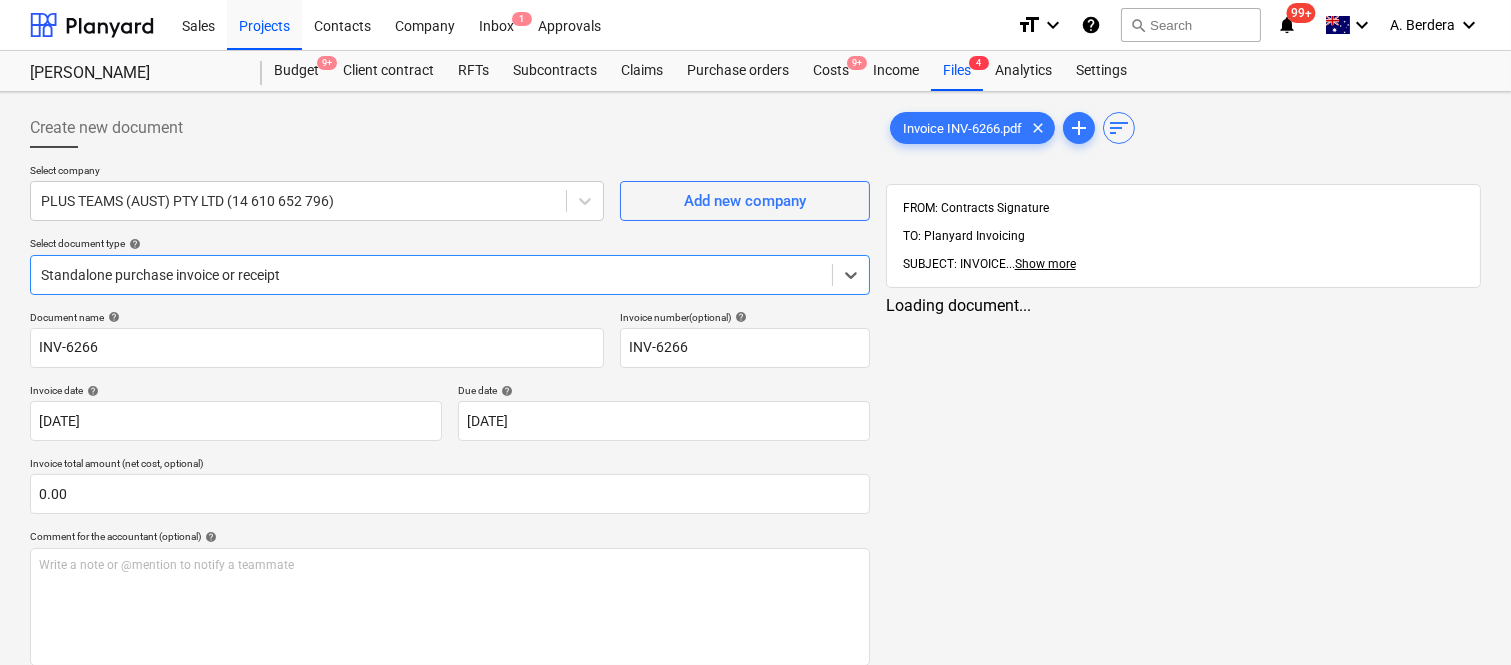 click at bounding box center (431, 275) 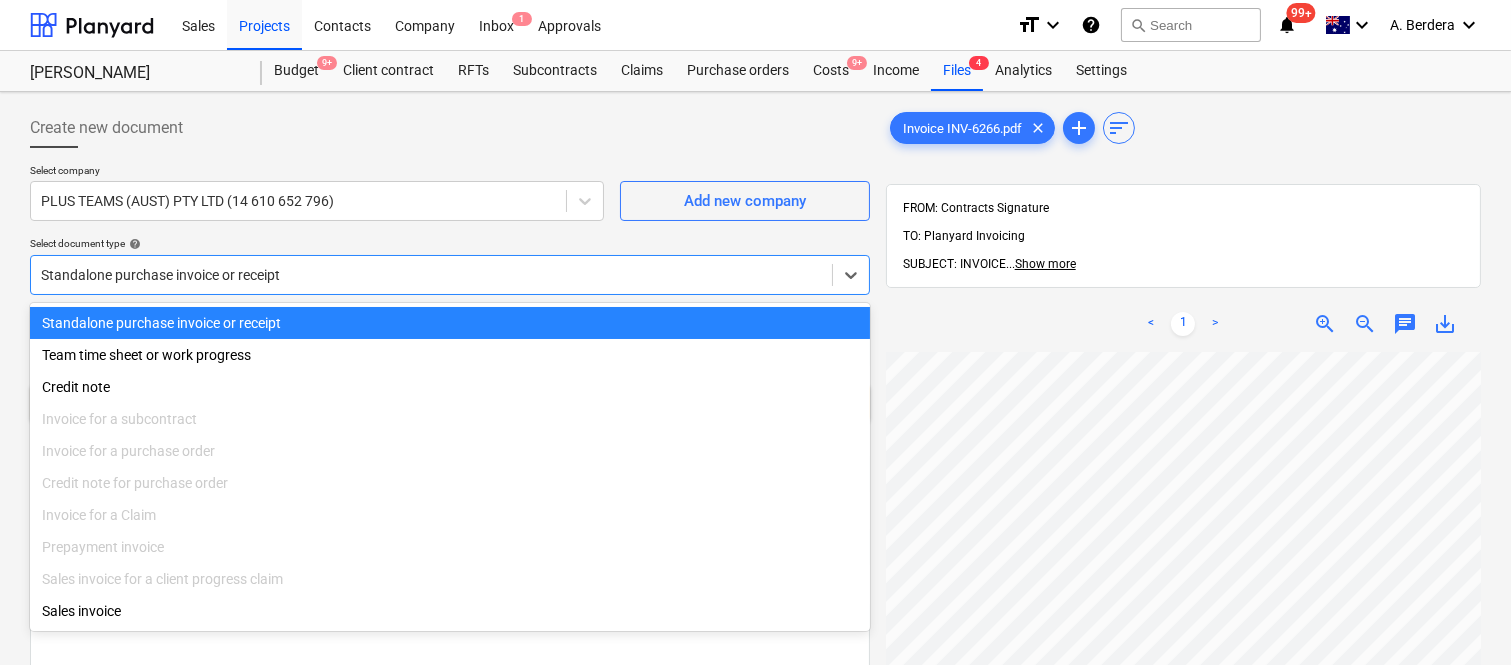 click on "Standalone purchase invoice or receipt" at bounding box center (450, 323) 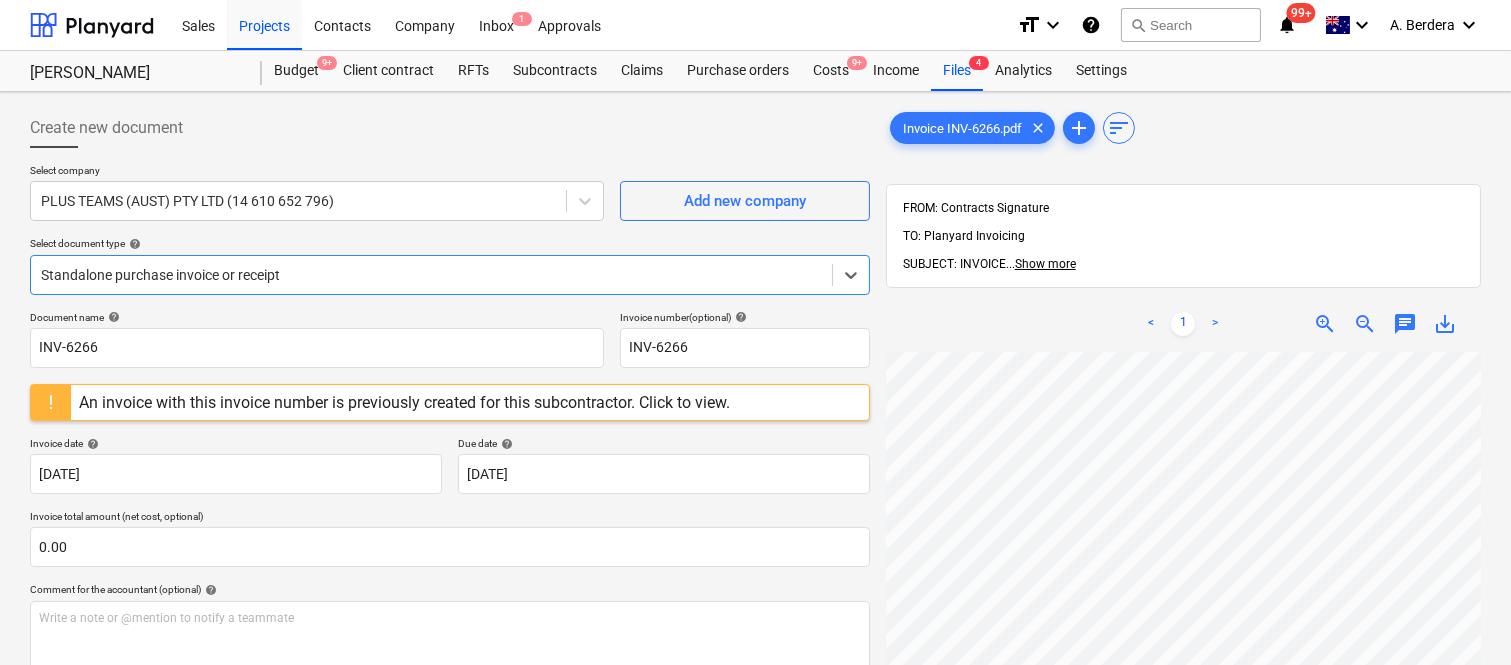 click at bounding box center (51, 402) 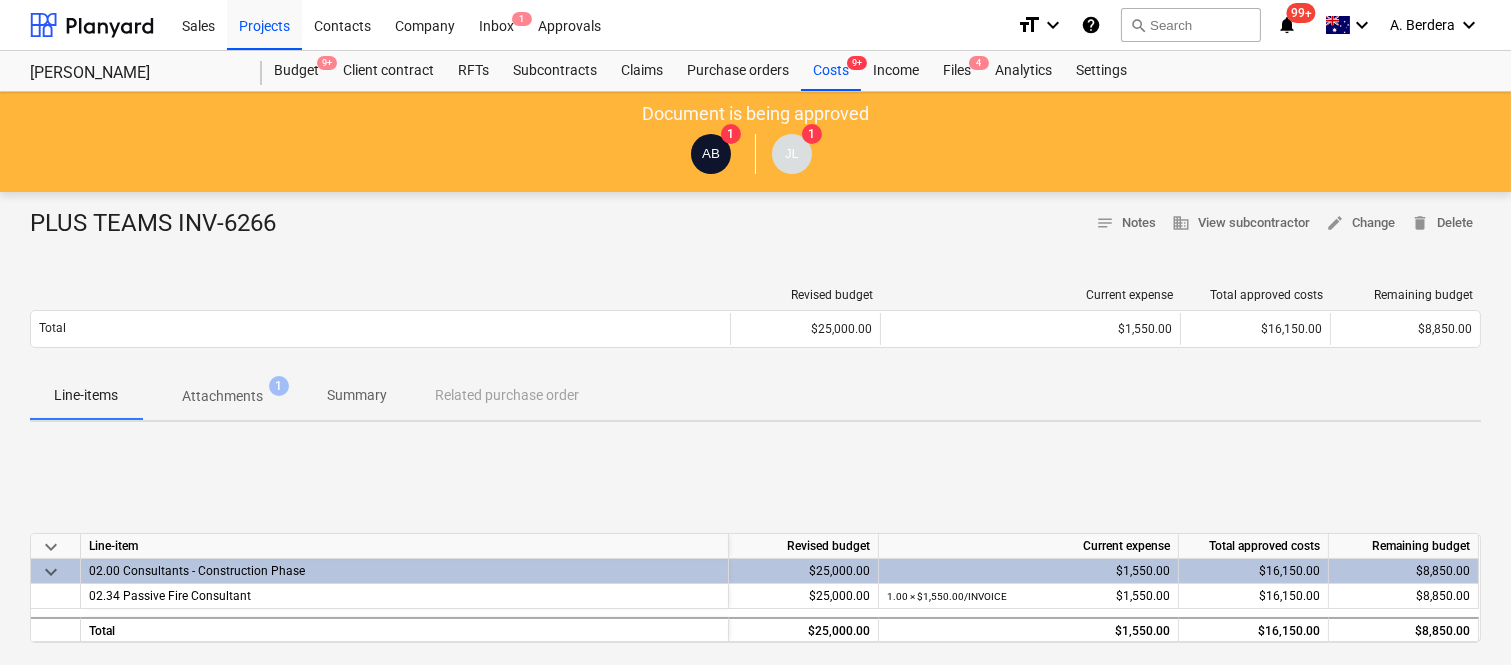click on "Summary" at bounding box center [357, 395] 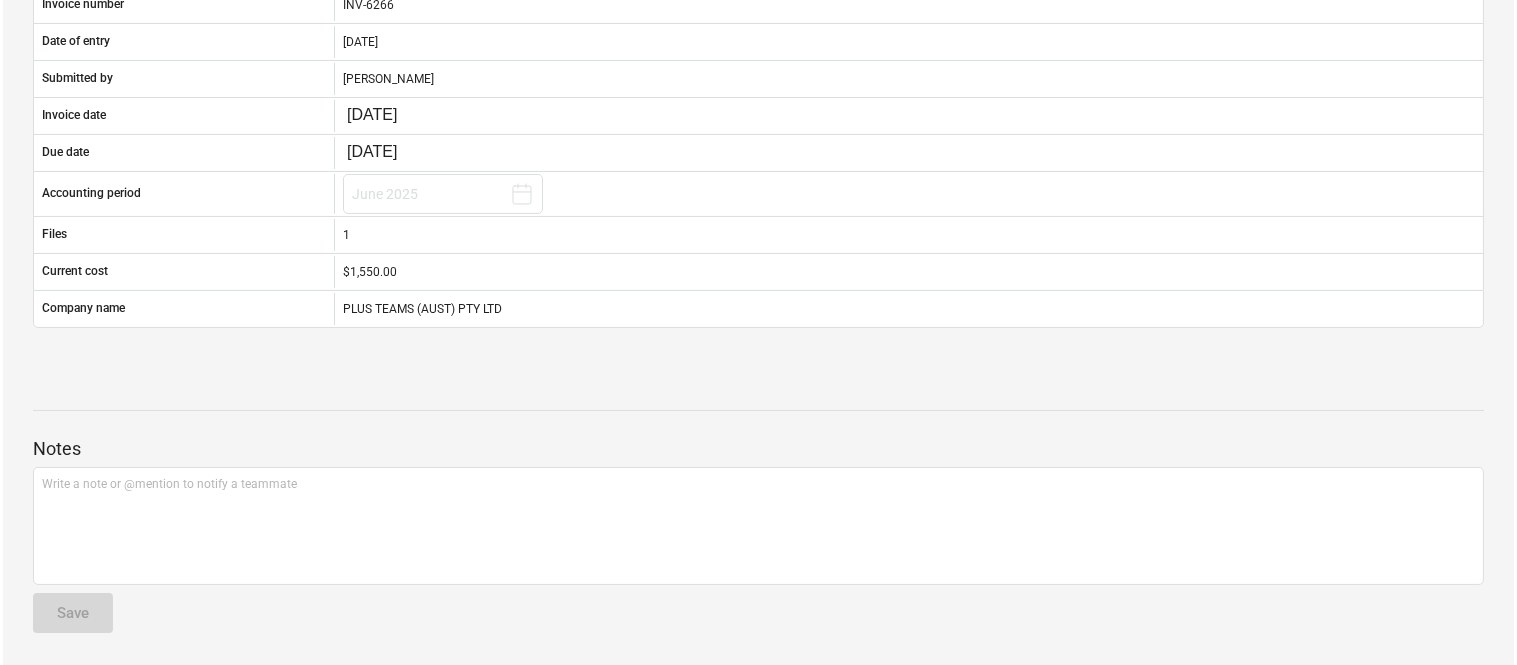 scroll, scrollTop: 0, scrollLeft: 0, axis: both 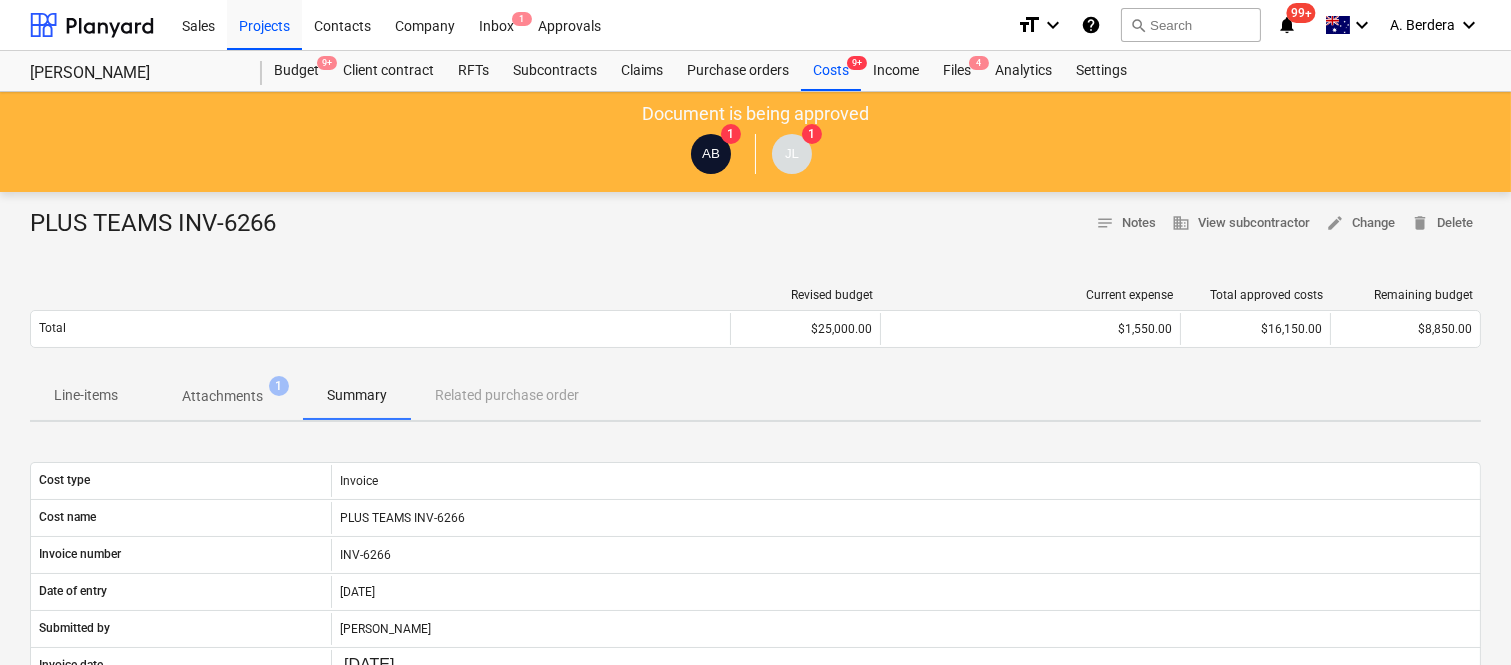 click on "Attachments" at bounding box center [222, 396] 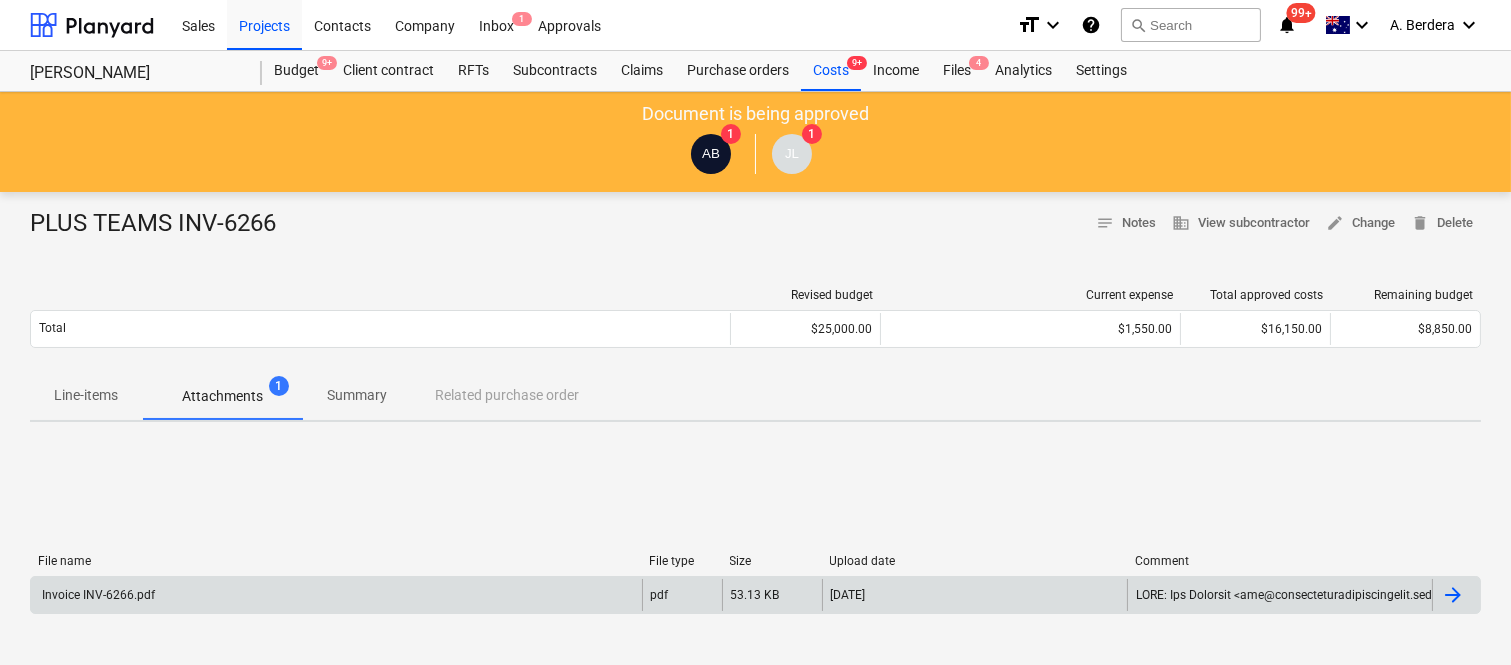 click on "Invoice INV-6266.pdf" at bounding box center (336, 595) 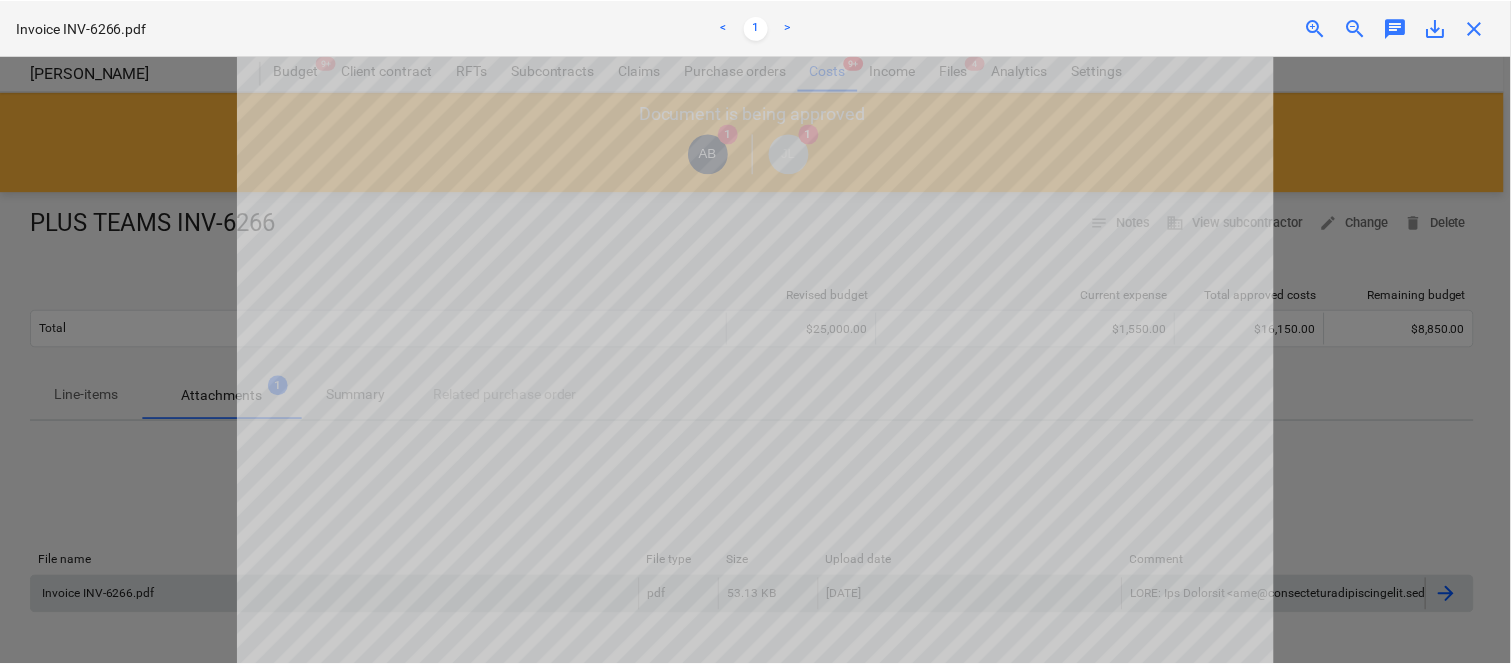 scroll, scrollTop: 533, scrollLeft: 0, axis: vertical 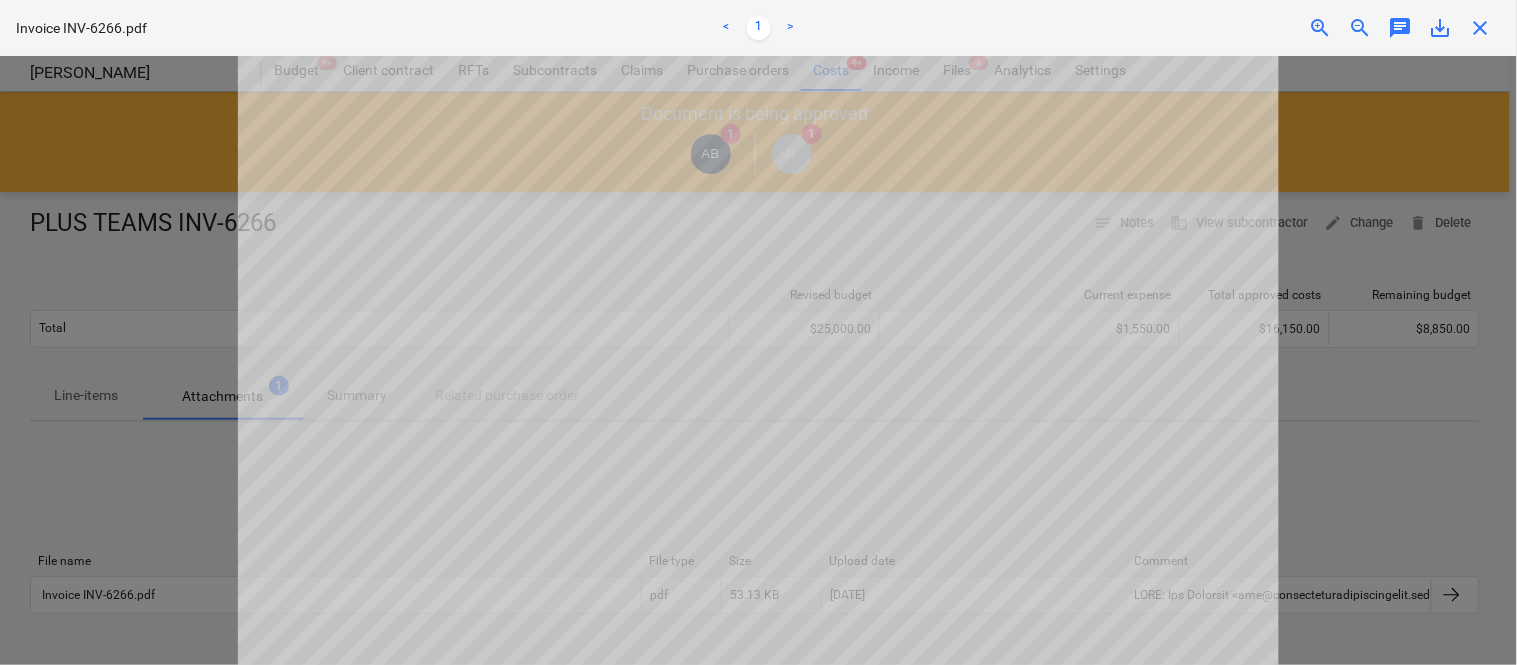 click on "close" at bounding box center (1481, 28) 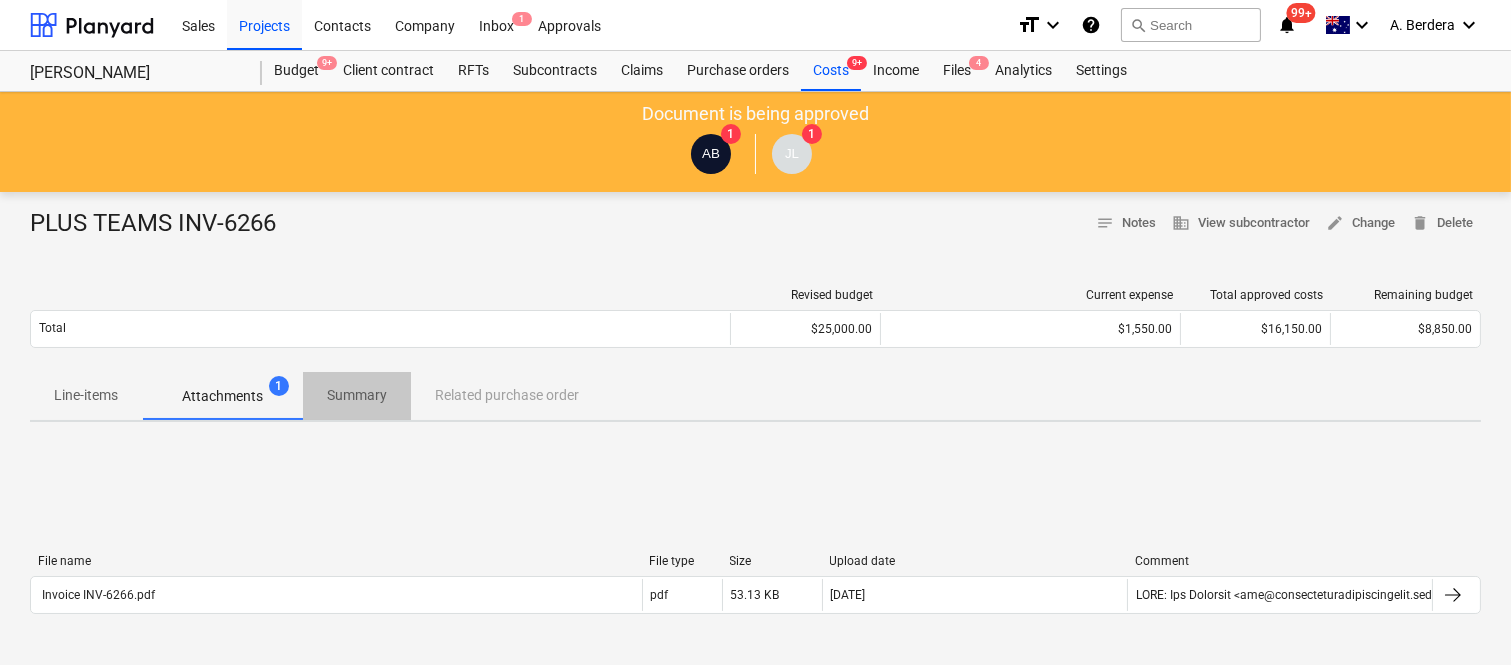 click on "Summary" at bounding box center (357, 395) 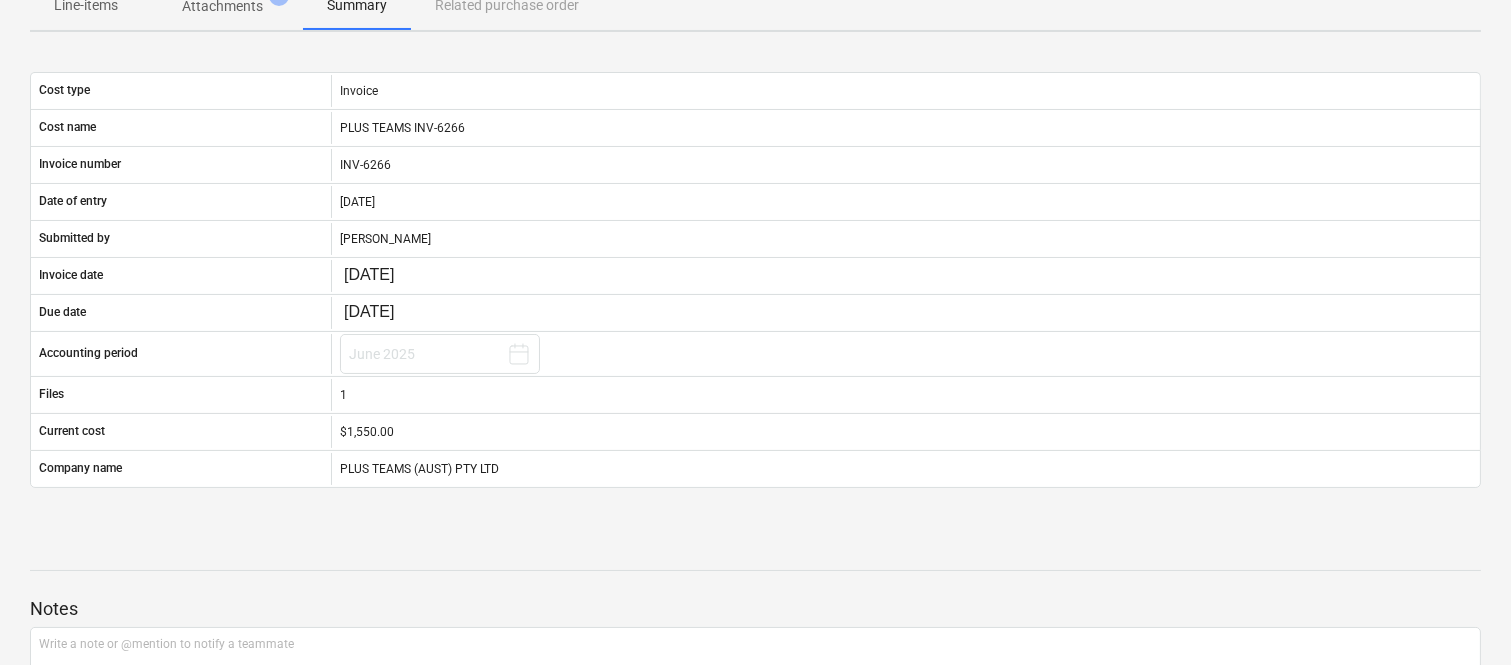 scroll, scrollTop: 0, scrollLeft: 0, axis: both 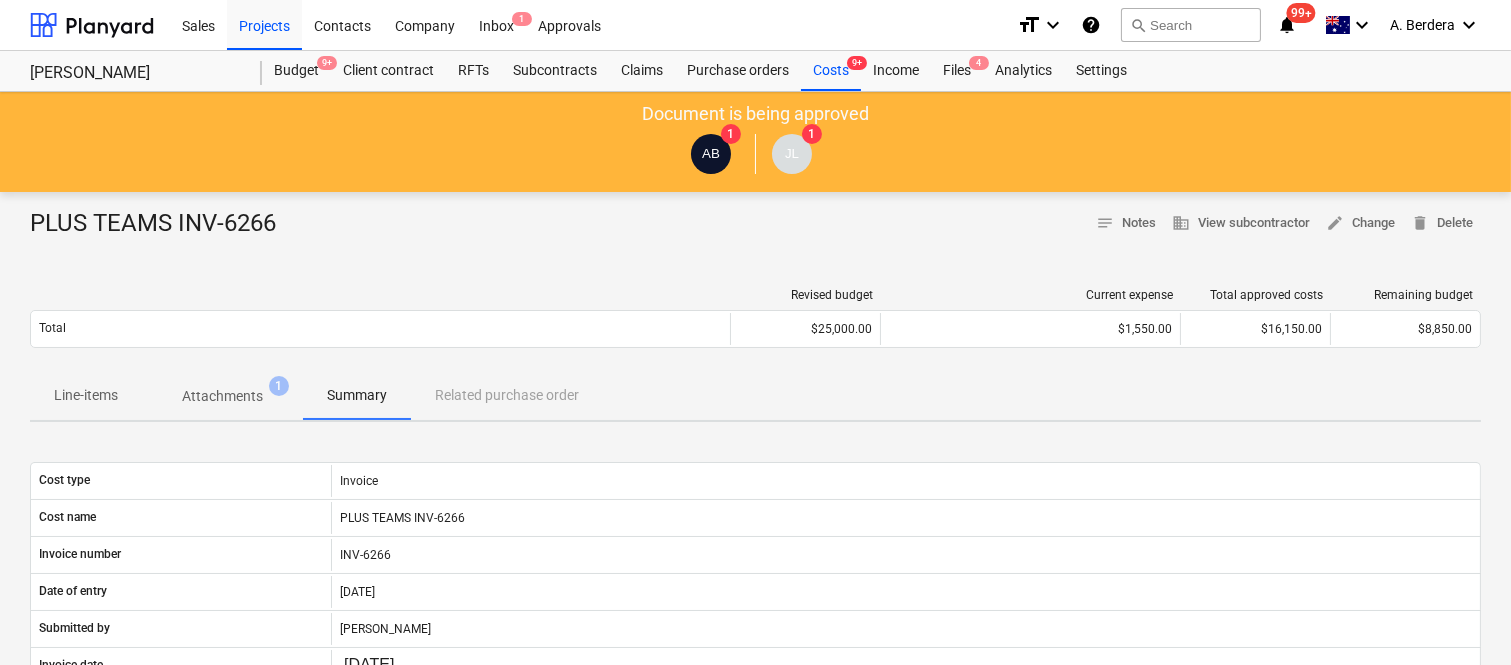 click on "Line-items" at bounding box center [86, 395] 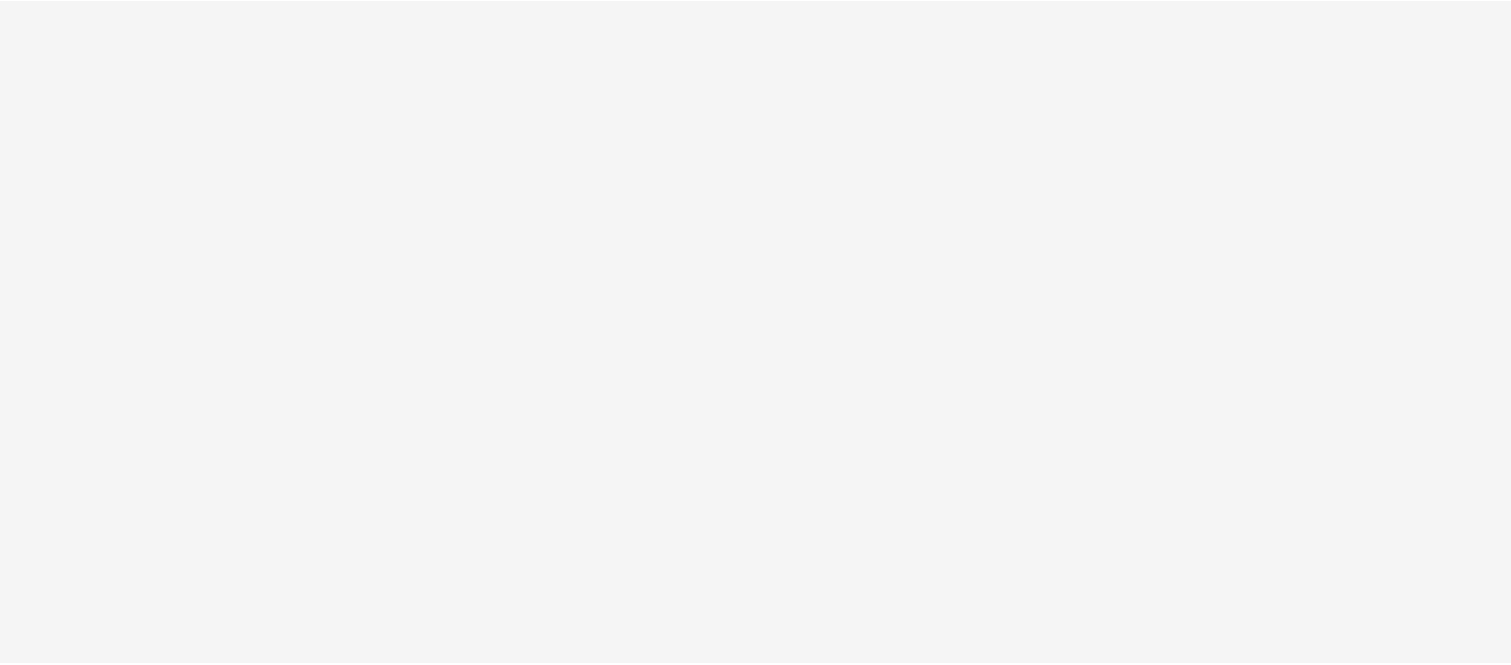 scroll, scrollTop: 0, scrollLeft: 0, axis: both 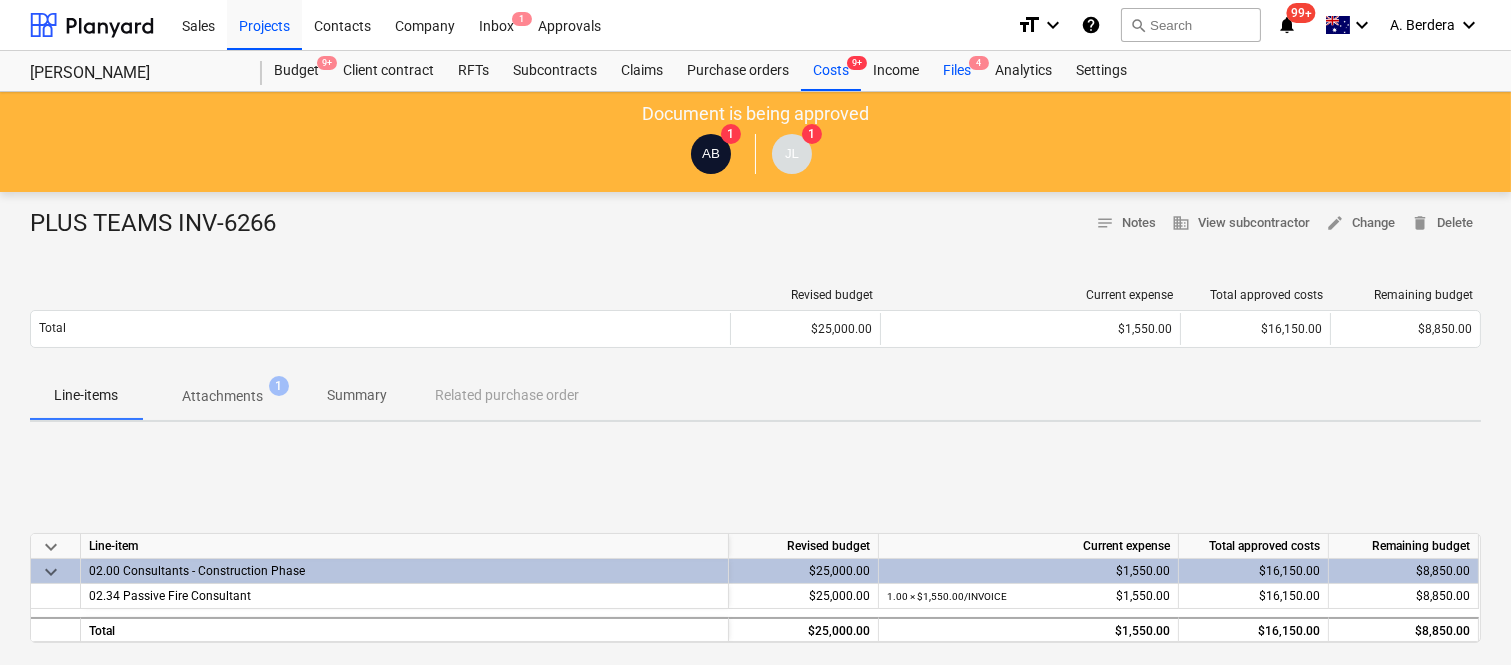 click on "Files 4" at bounding box center (957, 71) 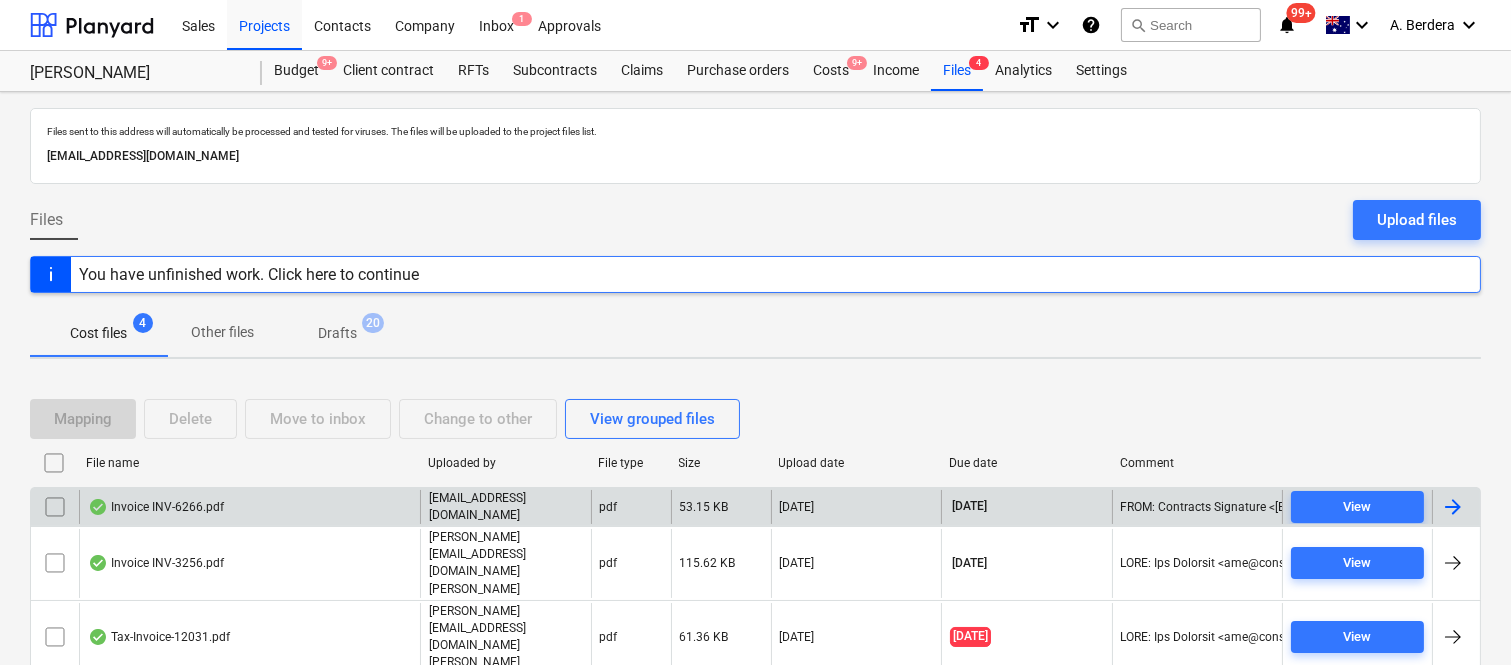click on "Invoice INV-6266.pdf" at bounding box center [249, 507] 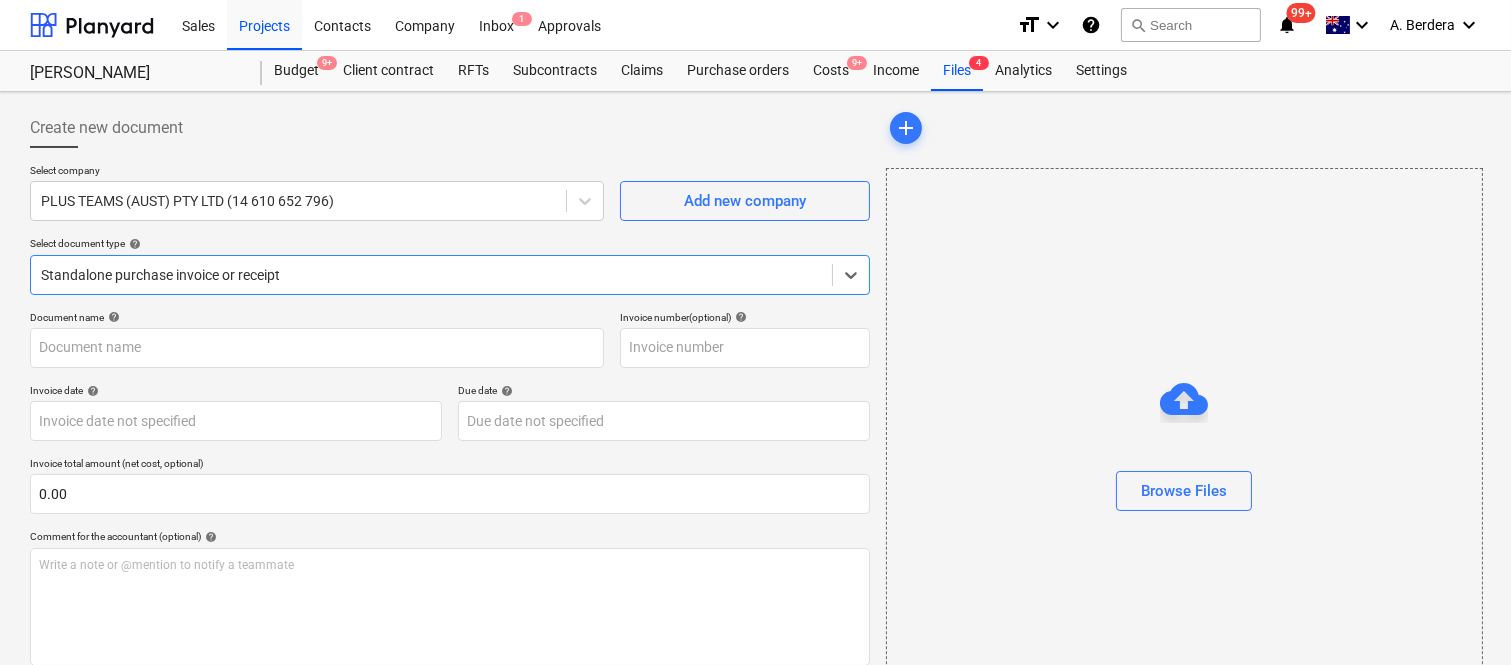 type on "INV-6266" 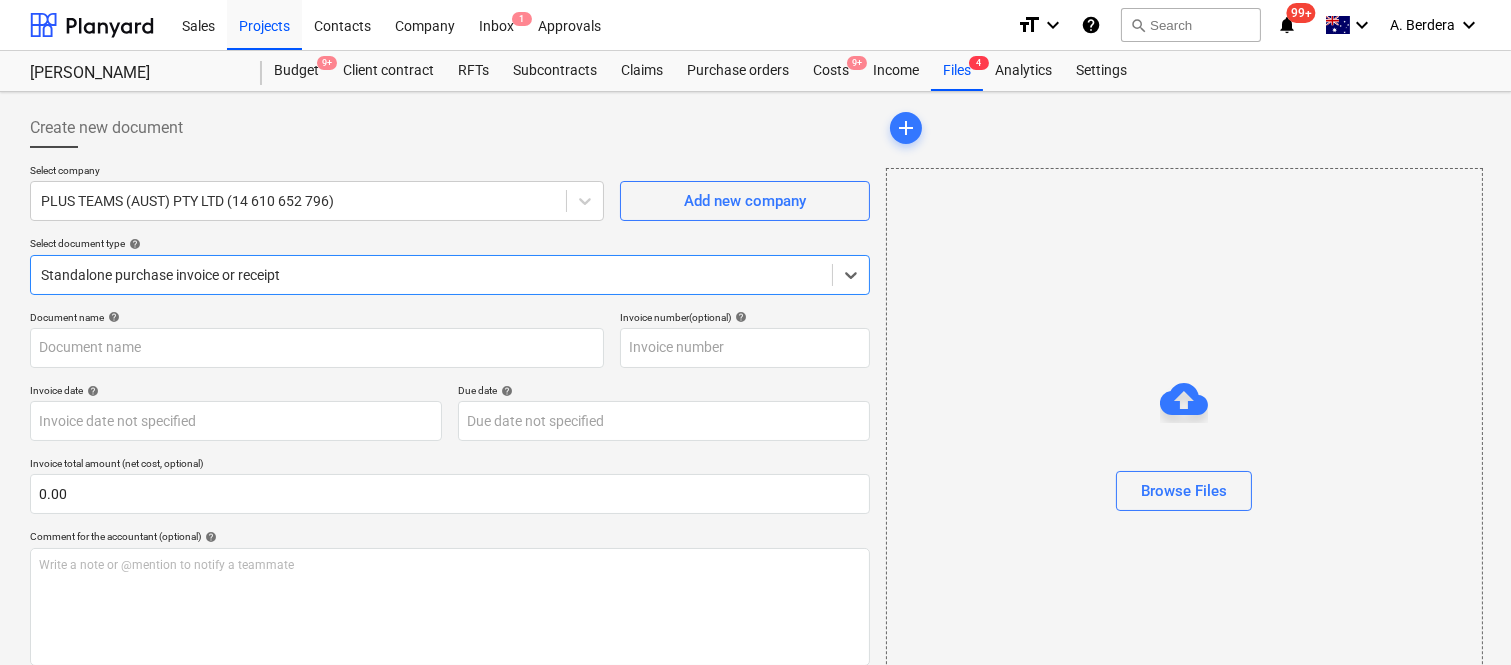 type on "INV-6266" 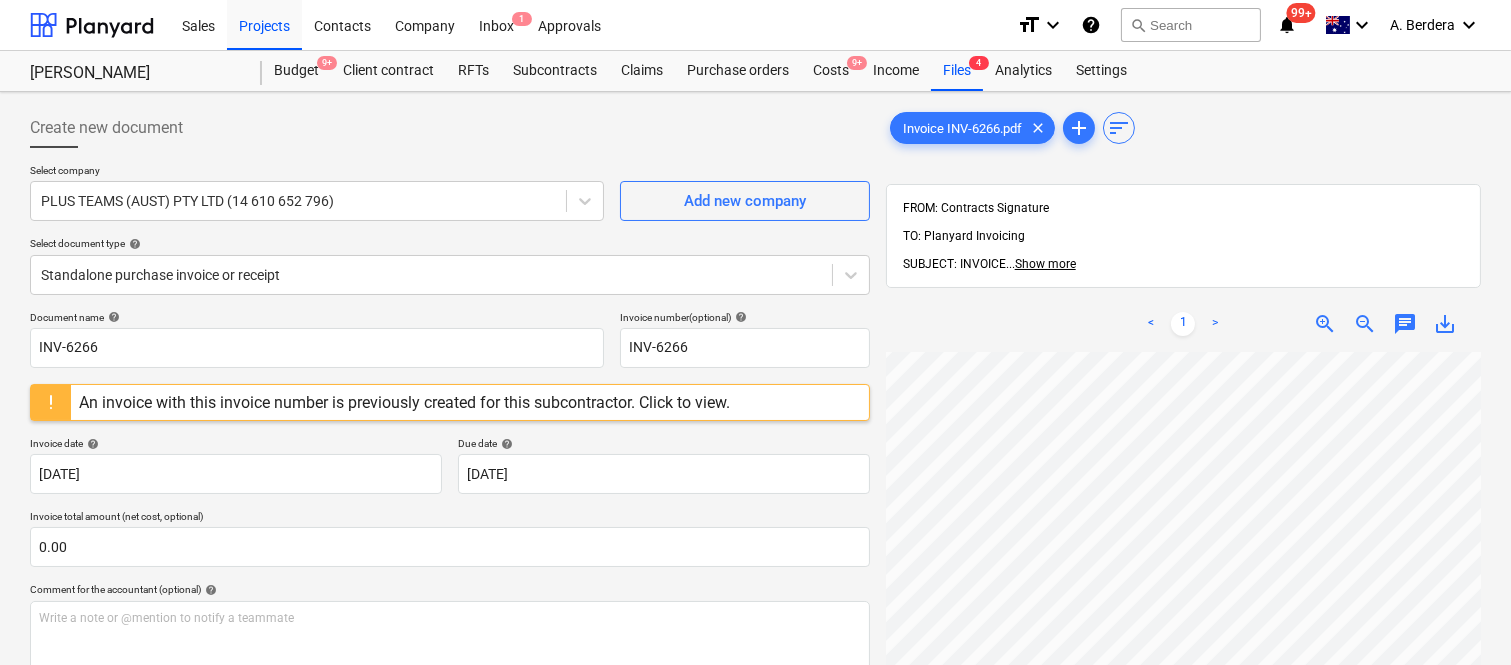 scroll, scrollTop: 524, scrollLeft: 350, axis: both 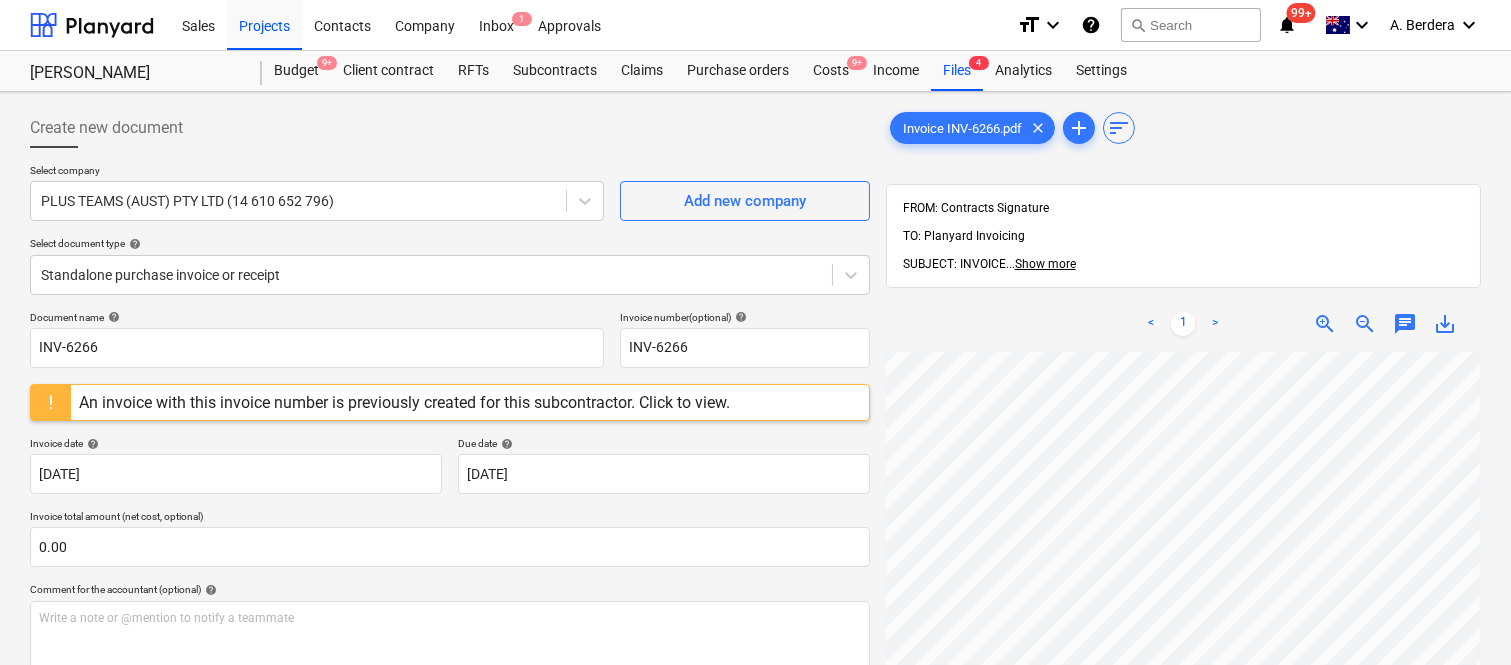 click on "Sales Projects Contacts Company Inbox 1 Approvals format_size keyboard_arrow_down help search Search notifications 99+ keyboard_arrow_down A. Berdera keyboard_arrow_down [PERSON_NAME] Budget 9+ Client contract RFTs Subcontracts Claims Purchase orders Costs 9+ Income Files 4 Analytics Settings Create new document Select company PLUS TEAMS (AUST) PTY LTD (14 610 652 796)  Add new company Select document type help Standalone purchase invoice or receipt Document name help INV-6266 Invoice number  (optional) help INV-6266 An invoice with this invoice number is previously created for this subcontractor. Click to view. Invoice date help [DATE] [DATE] Press the down arrow key to interact with the calendar and
select a date. Press the question mark key to get the keyboard shortcuts for changing dates. Due date help [DATE] 14.07.2025 Press the down arrow key to interact with the calendar and
select a date. Press the question mark key to get the keyboard shortcuts for changing dates. 0.00 help" at bounding box center [755, 332] 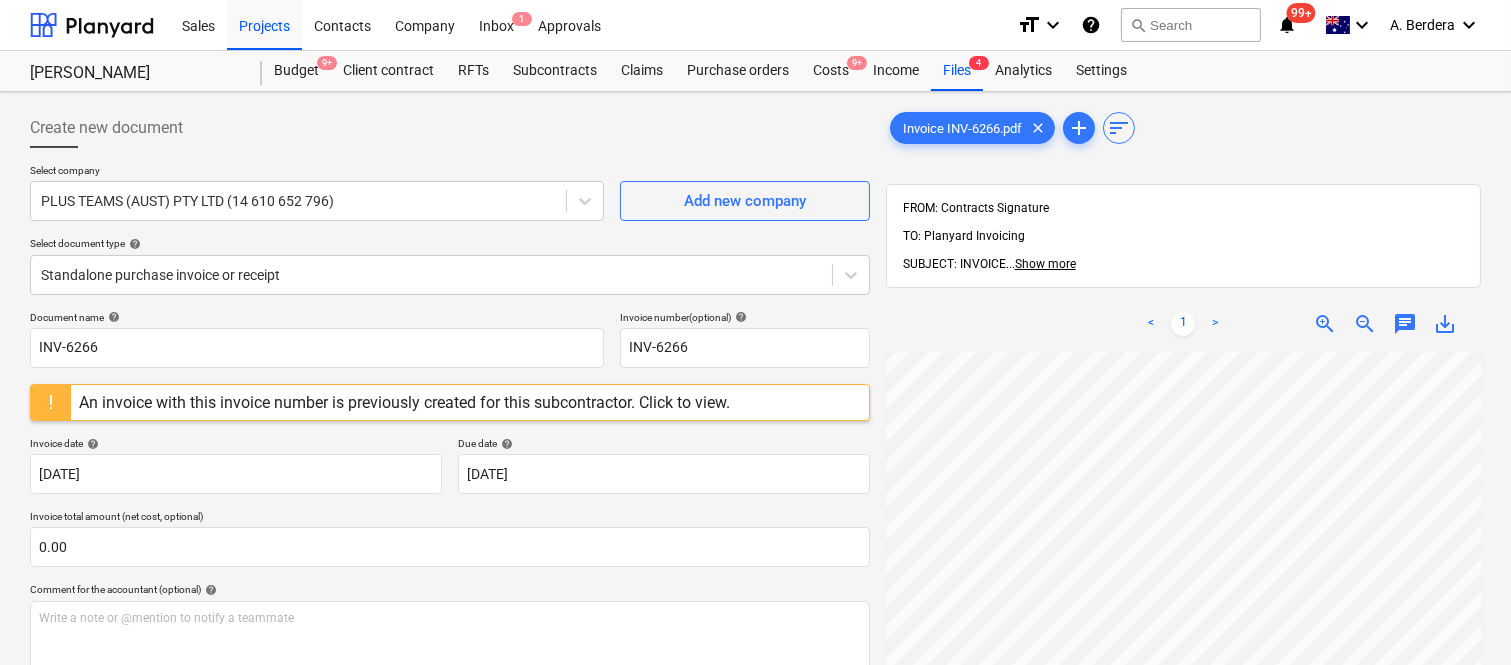 scroll, scrollTop: 705, scrollLeft: 95, axis: both 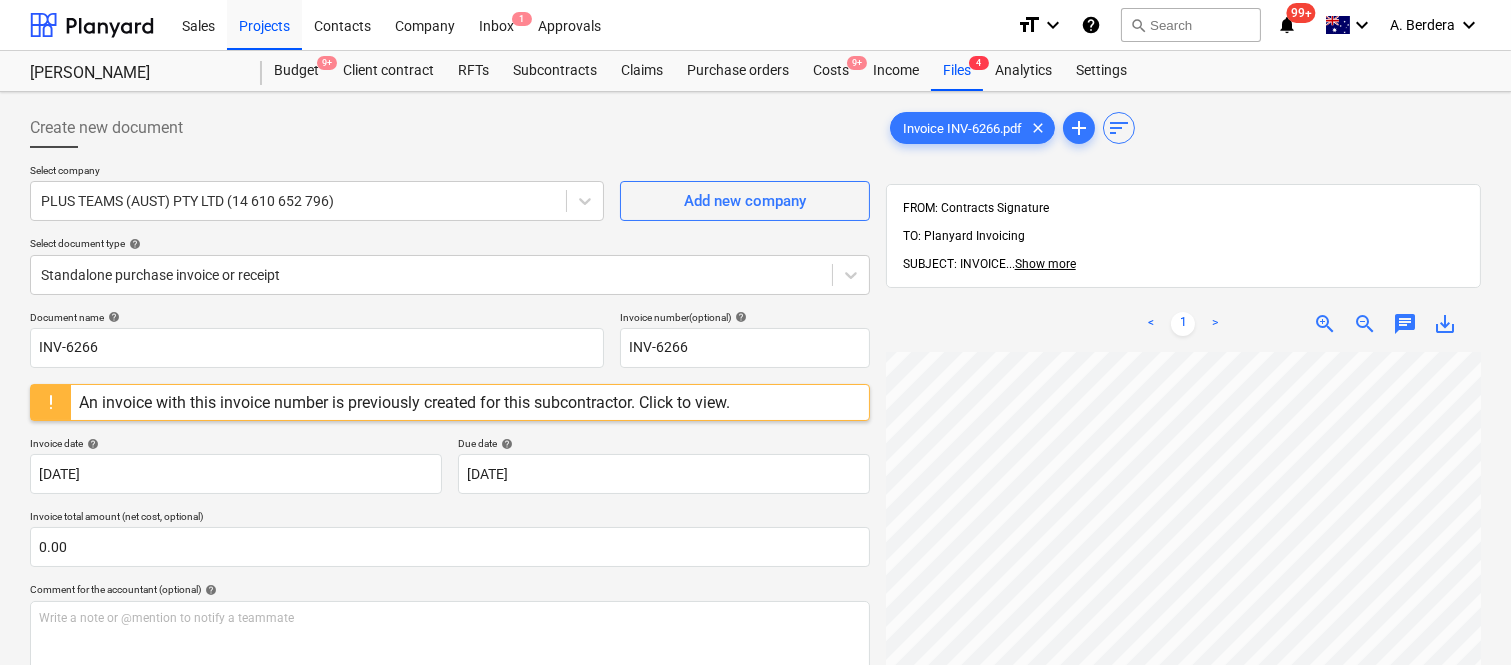 click at bounding box center [51, 402] 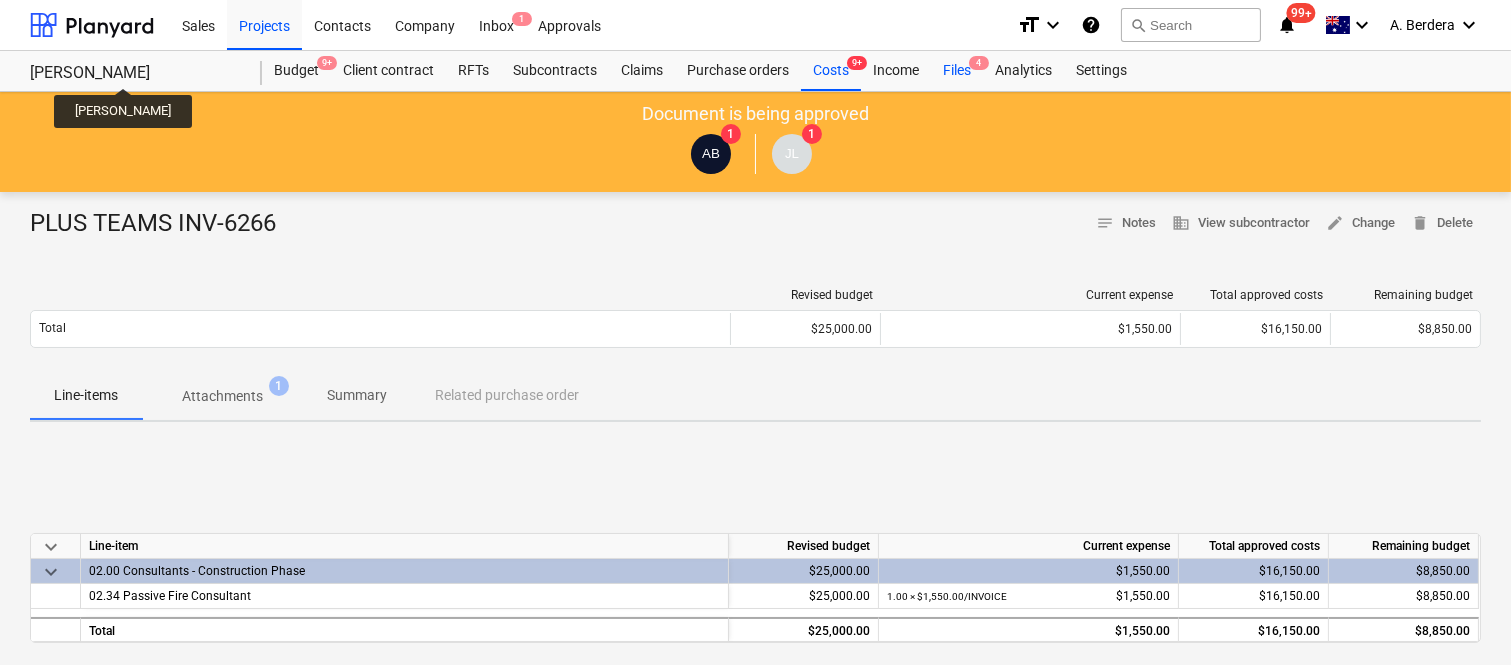 click on "Files 4" at bounding box center [957, 71] 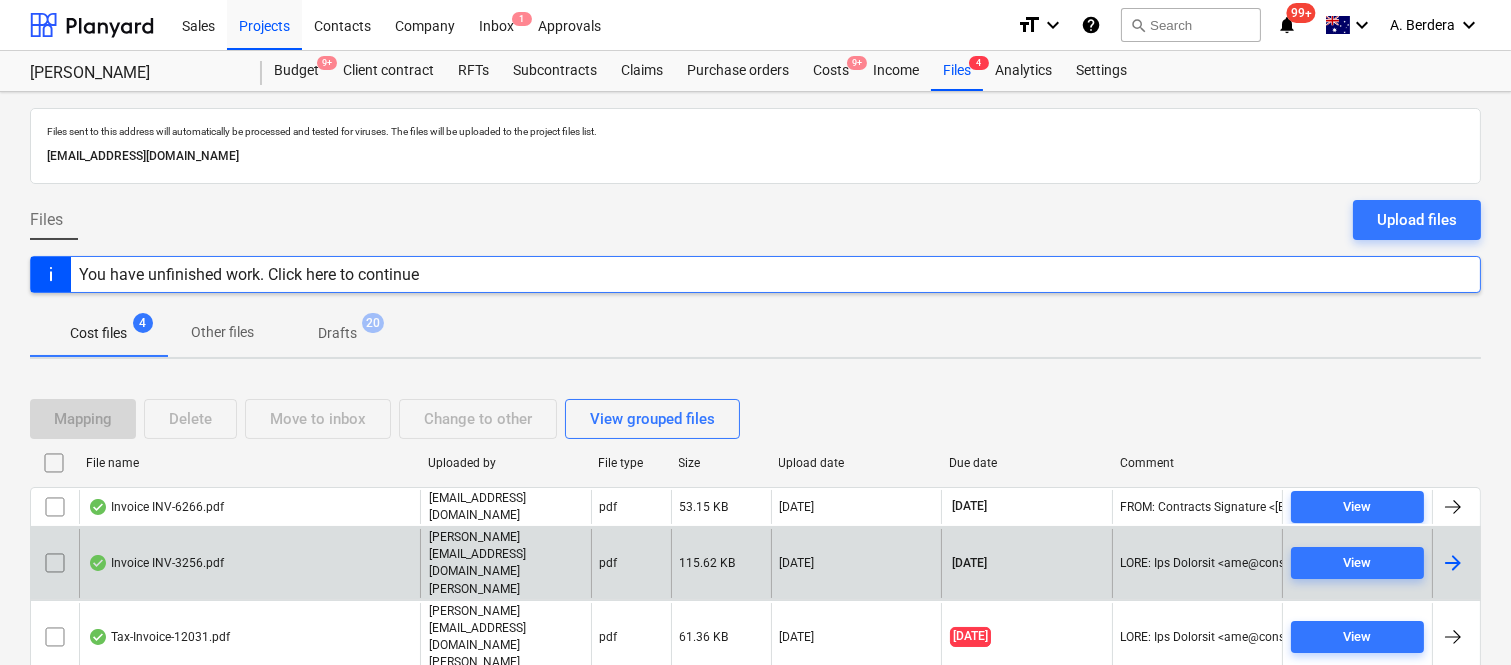 click on "Invoice INV-3256.pdf" at bounding box center (249, 563) 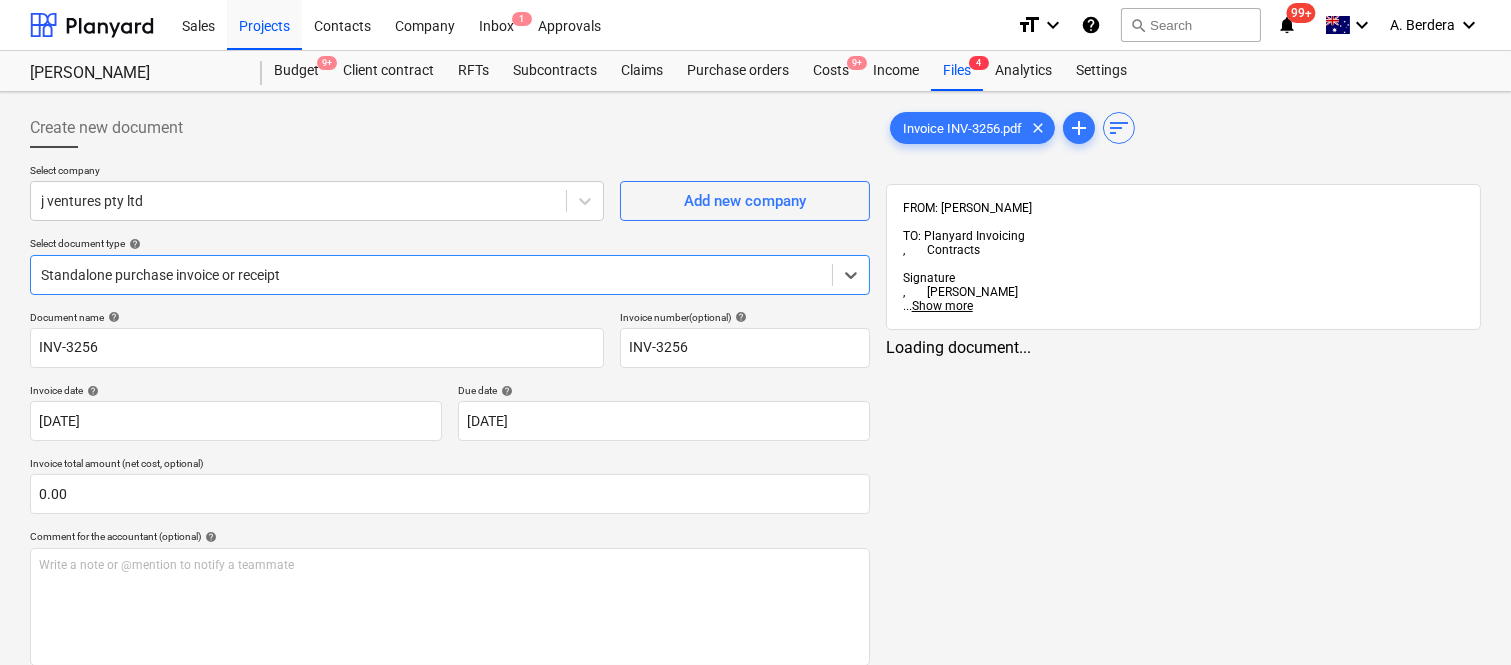 type on "INV-3256" 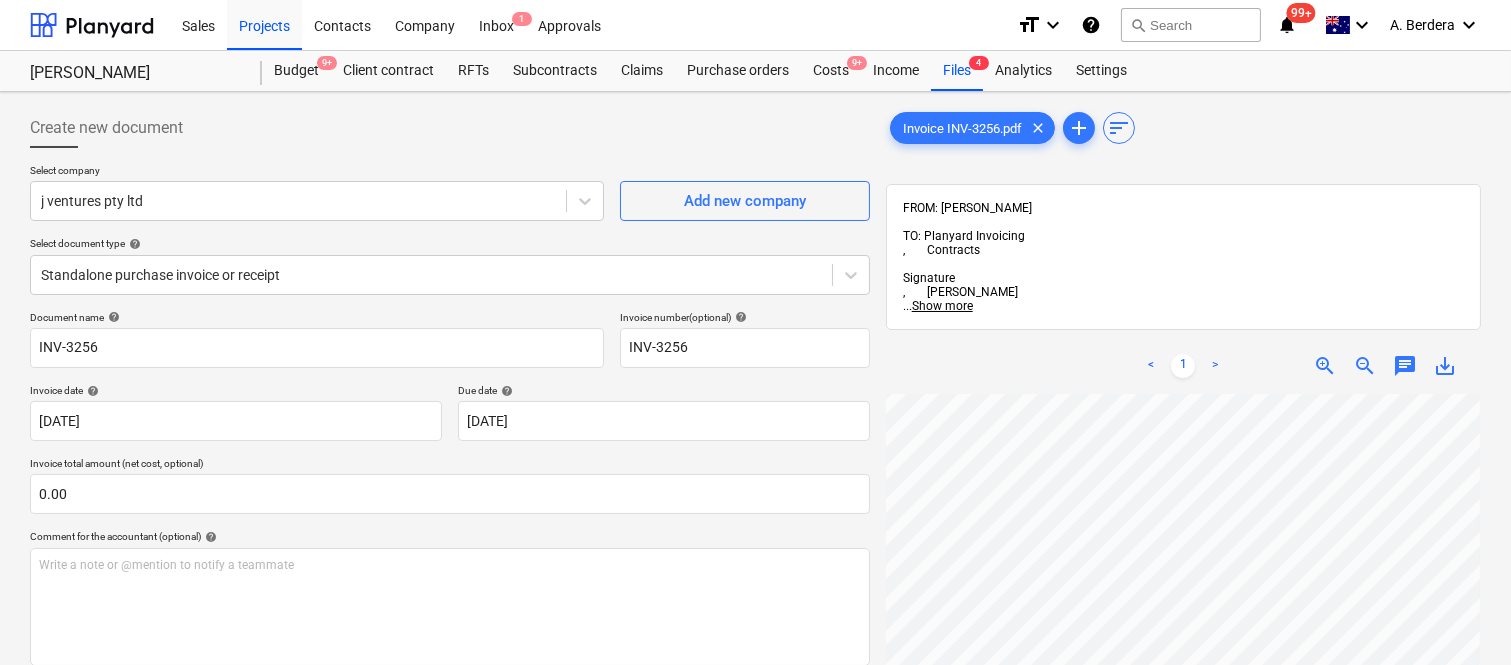 scroll, scrollTop: 56, scrollLeft: 455, axis: both 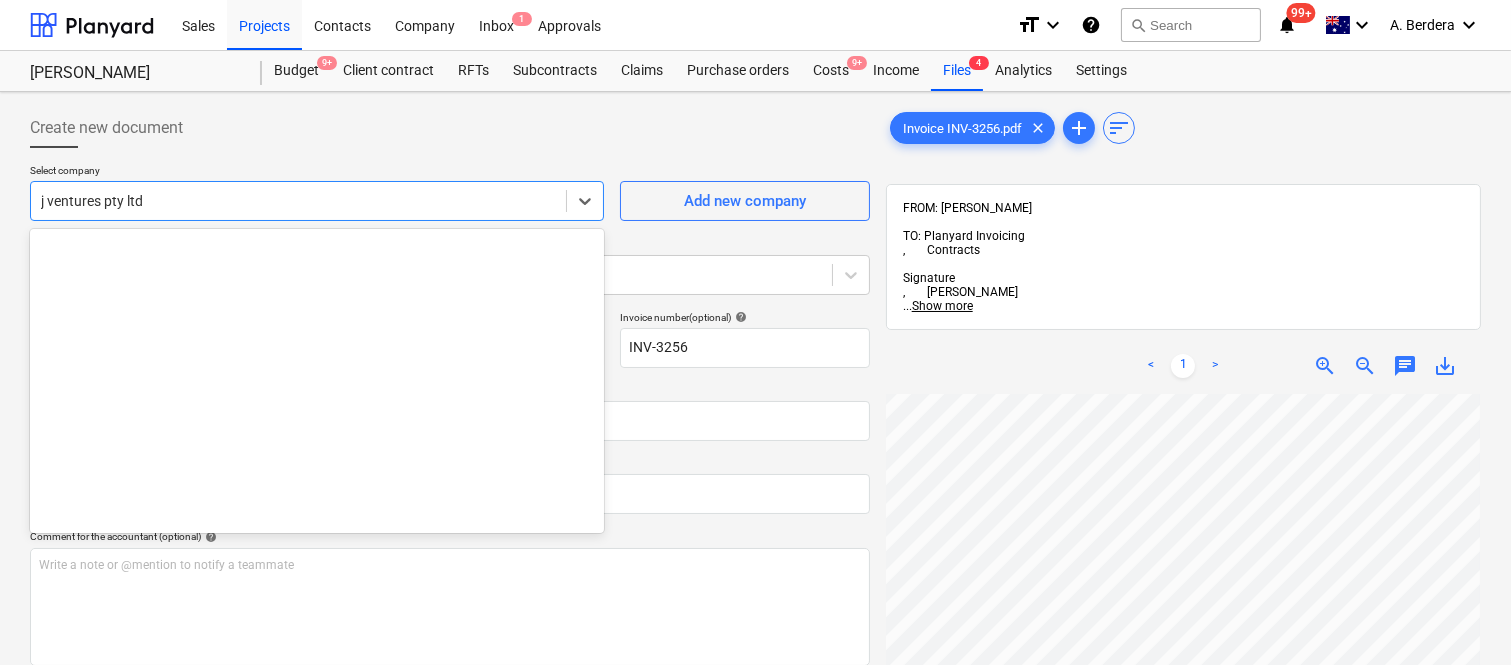 click at bounding box center (298, 201) 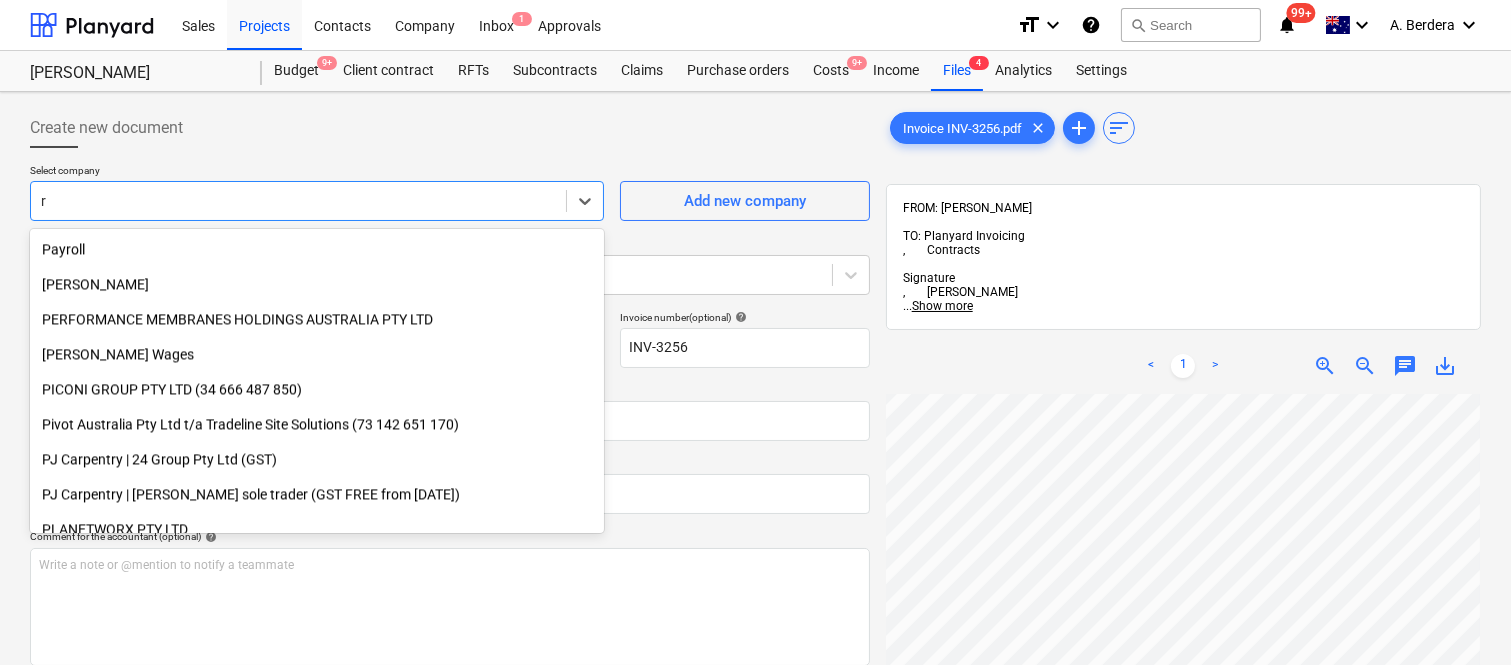 type on "rc" 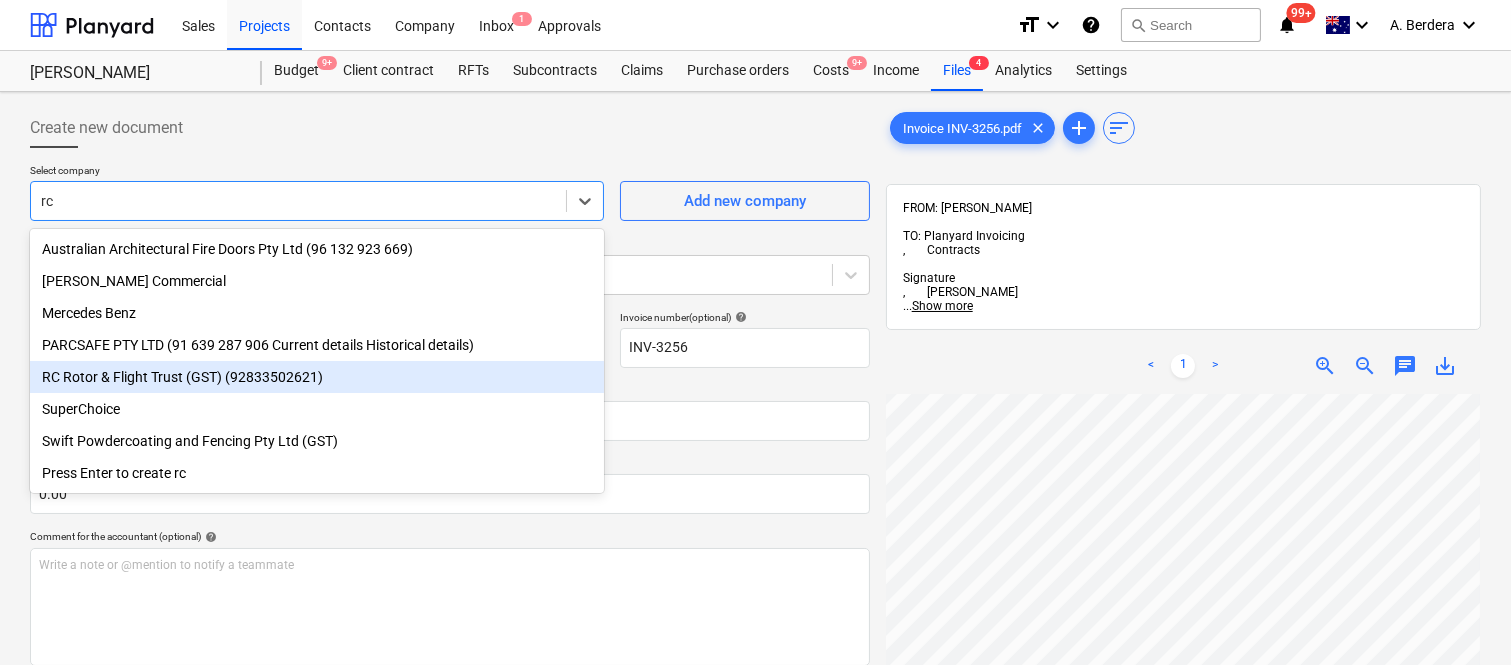 click on "RC Rotor & Flight Trust (GST) (92833502621)" at bounding box center [317, 377] 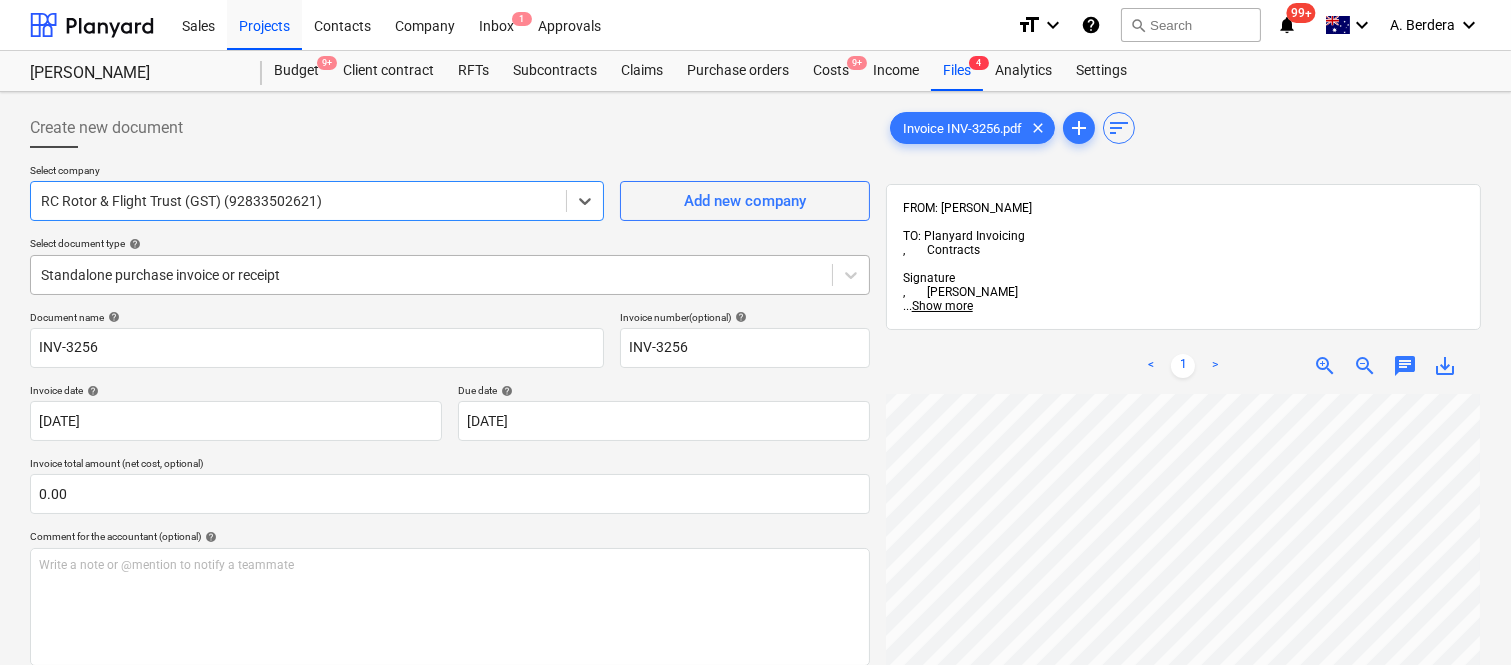 click at bounding box center [431, 275] 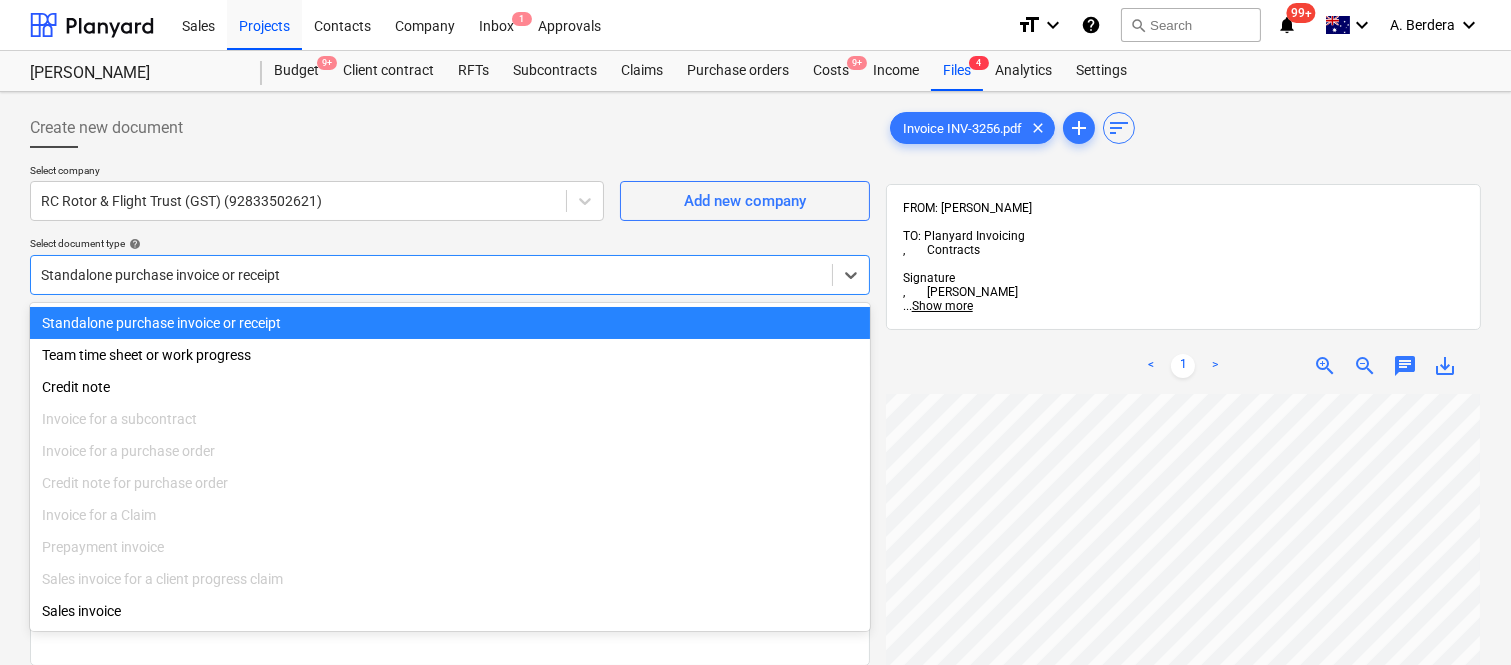 click on "Standalone purchase invoice or receipt" at bounding box center (450, 323) 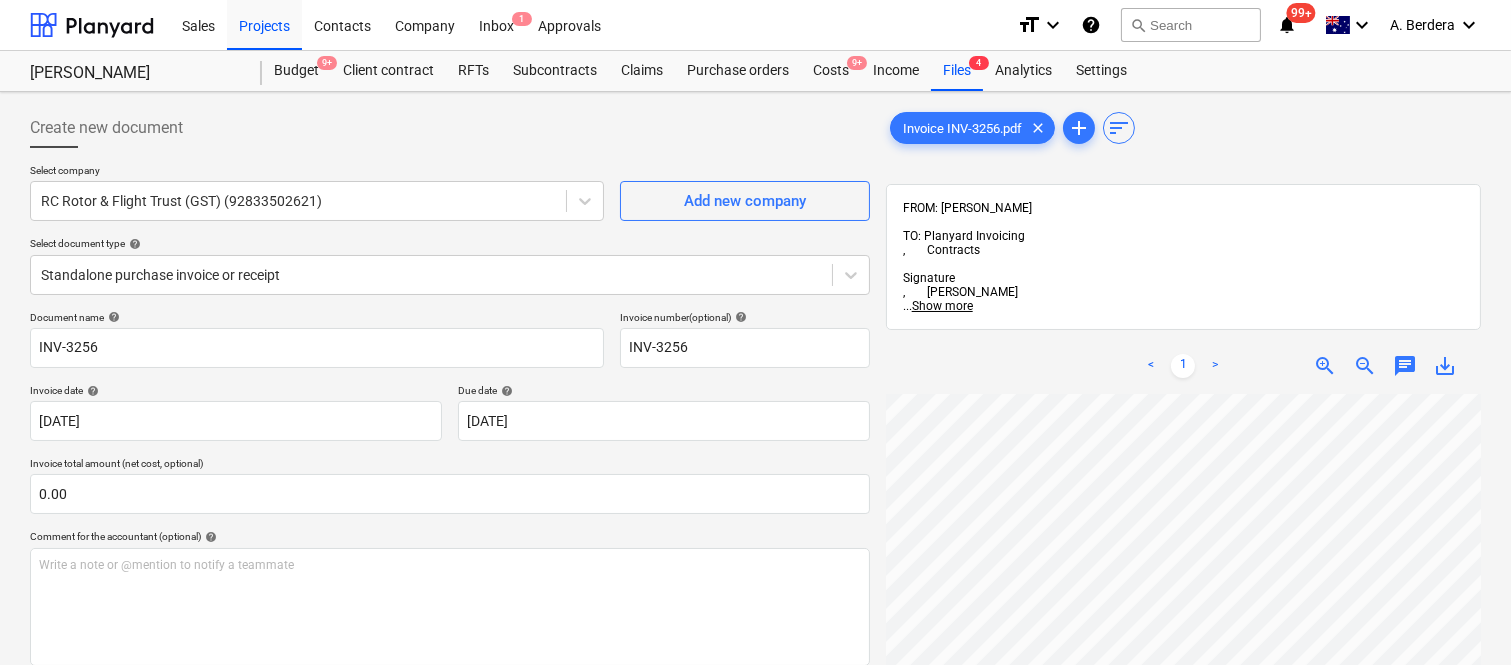 scroll, scrollTop: 350, scrollLeft: 21, axis: both 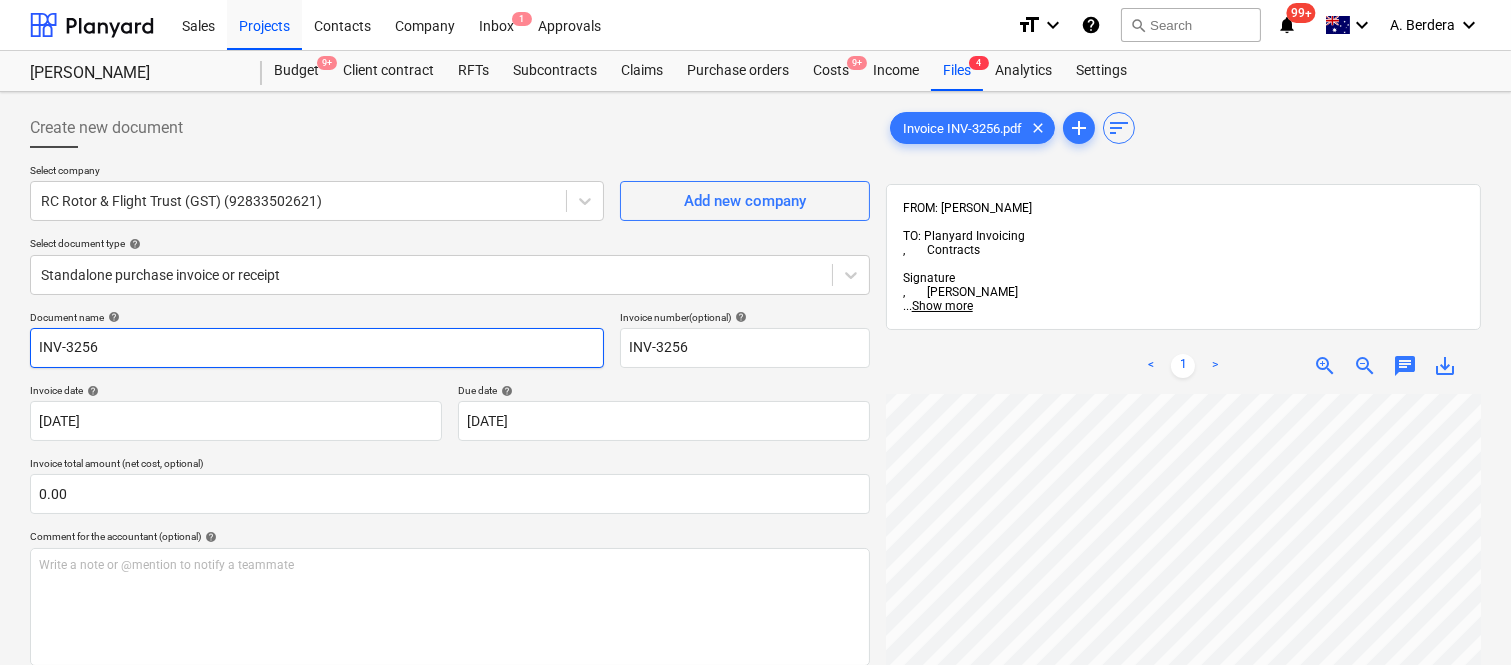 click on "INV-3256" at bounding box center (317, 348) 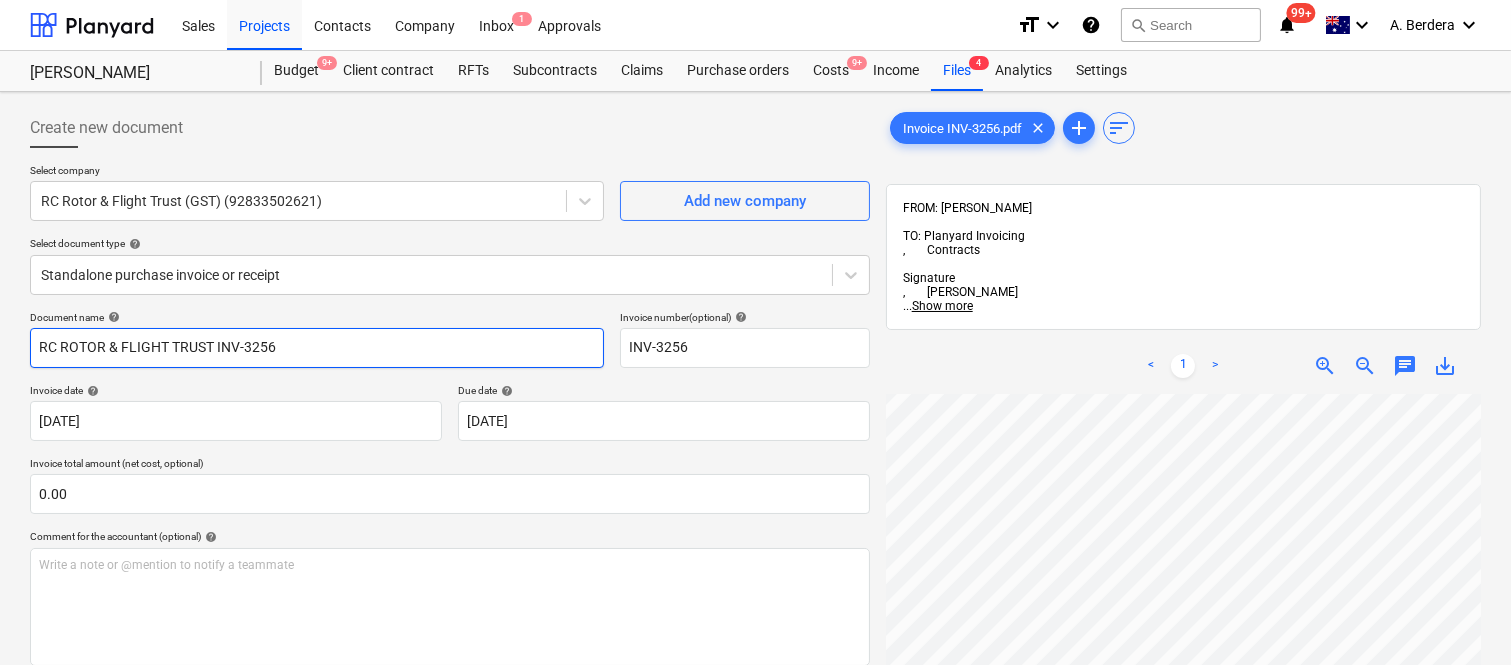 type on "RC ROTOR & FLIGHT TRUST INV-3256" 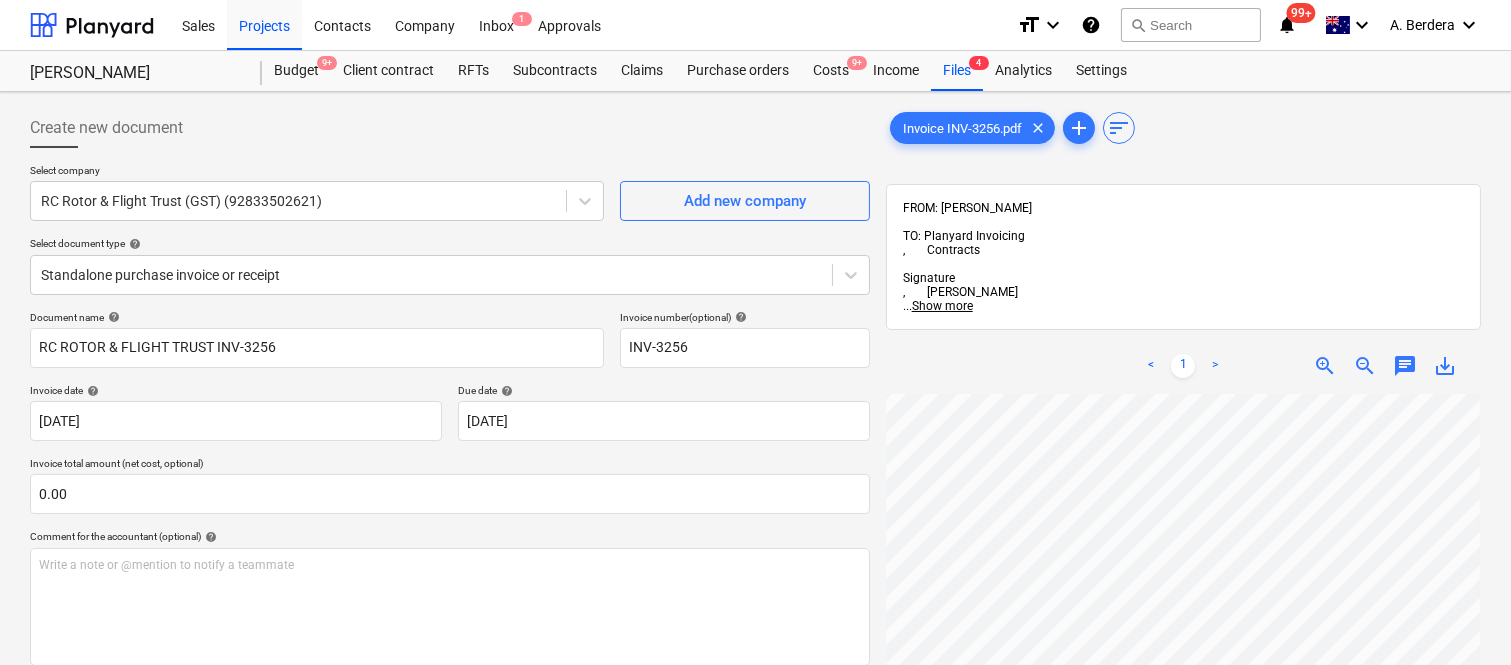 scroll, scrollTop: 88, scrollLeft: 455, axis: both 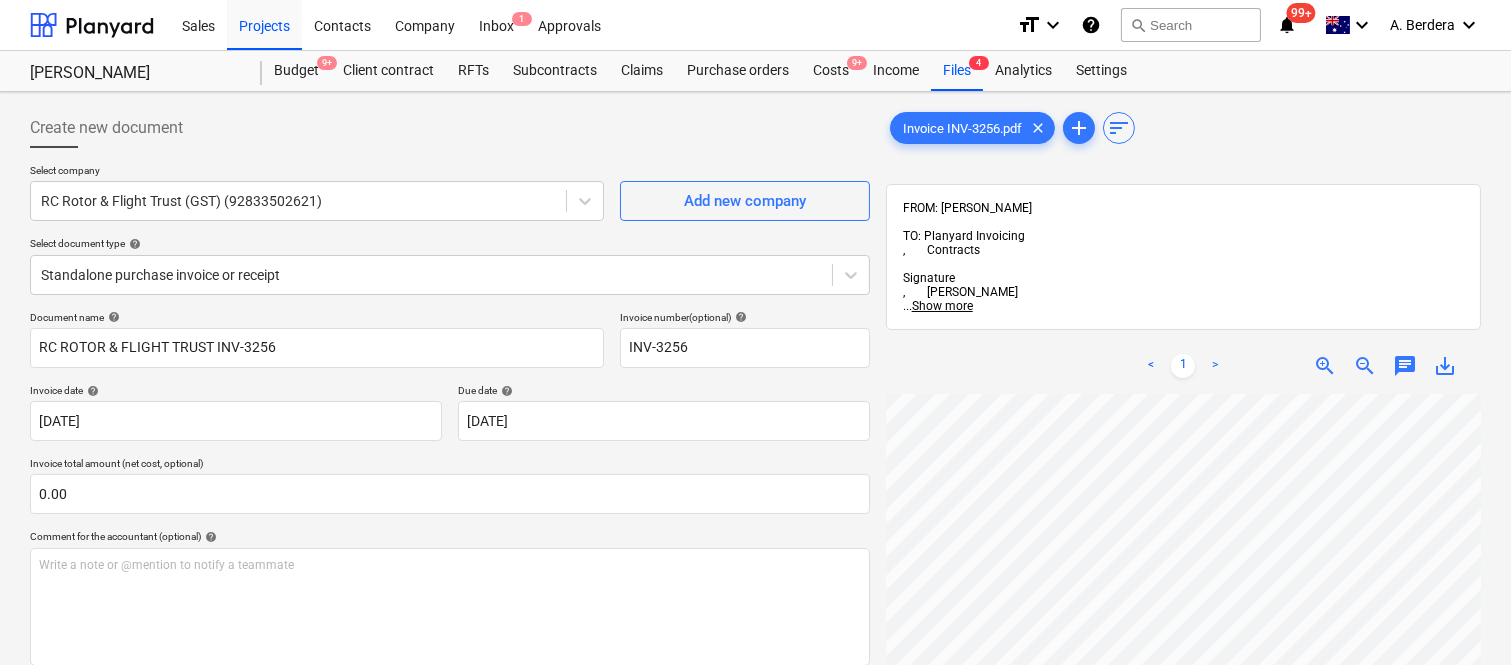 click on "< 1 > zoom_in zoom_out chat 0 save_alt" at bounding box center [1183, 670] 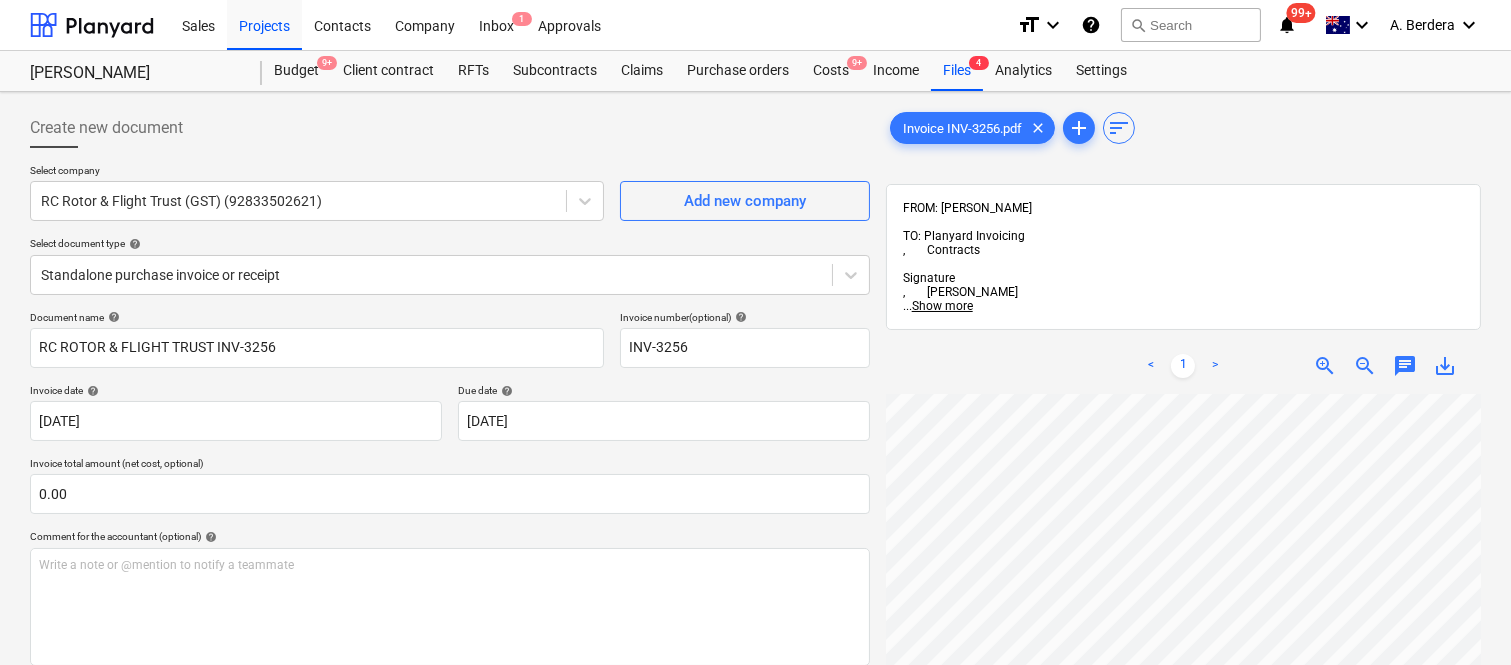 scroll, scrollTop: 300, scrollLeft: 118, axis: both 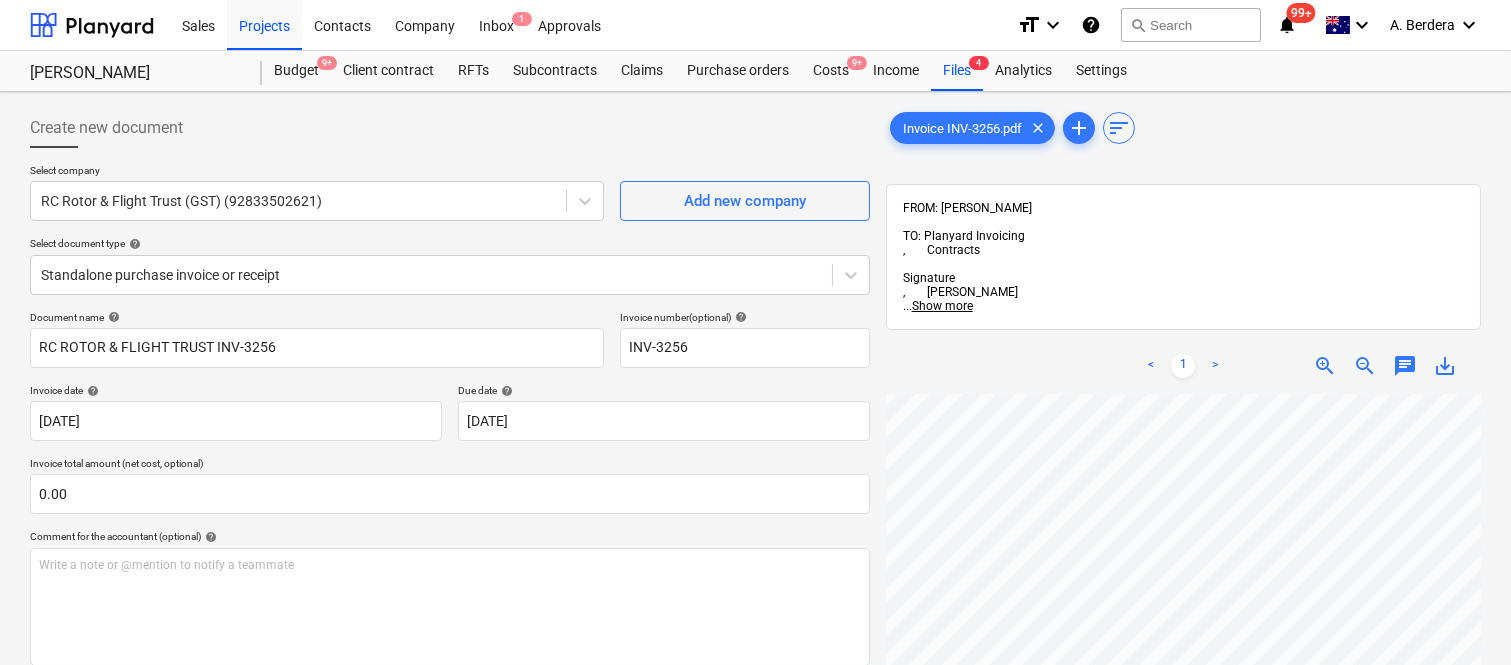 click on "Sales Projects Contacts Company Inbox 1 Approvals format_size keyboard_arrow_down help search Search notifications 99+ keyboard_arrow_down A. Berdera keyboard_arrow_down Della Rosa Della Rosa Budget 9+ Client contract RFTs Subcontracts Claims Purchase orders Costs 9+ Income Files 4 Analytics Settings Create new document Select company RC Rotor & Flight Trust (GST) (92833502621)  Add new company Select document type help Standalone purchase invoice or receipt Document name help RC ROTOR & FLIGHT TRUST INV-3256 Invoice number  (optional) help INV-3256 Invoice date help 10 Jul 2025 10.07.2025 Press the down arrow key to interact with the calendar and
select a date. Press the question mark key to get the keyboard shortcuts for changing dates. Due date help 24 Jul 2025 24.07.2025 Press the down arrow key to interact with the calendar and
select a date. Press the question mark key to get the keyboard shortcuts for changing dates. Invoice total amount (net cost, optional) 0.00 help ﻿ Clear Save help" at bounding box center [755, 332] 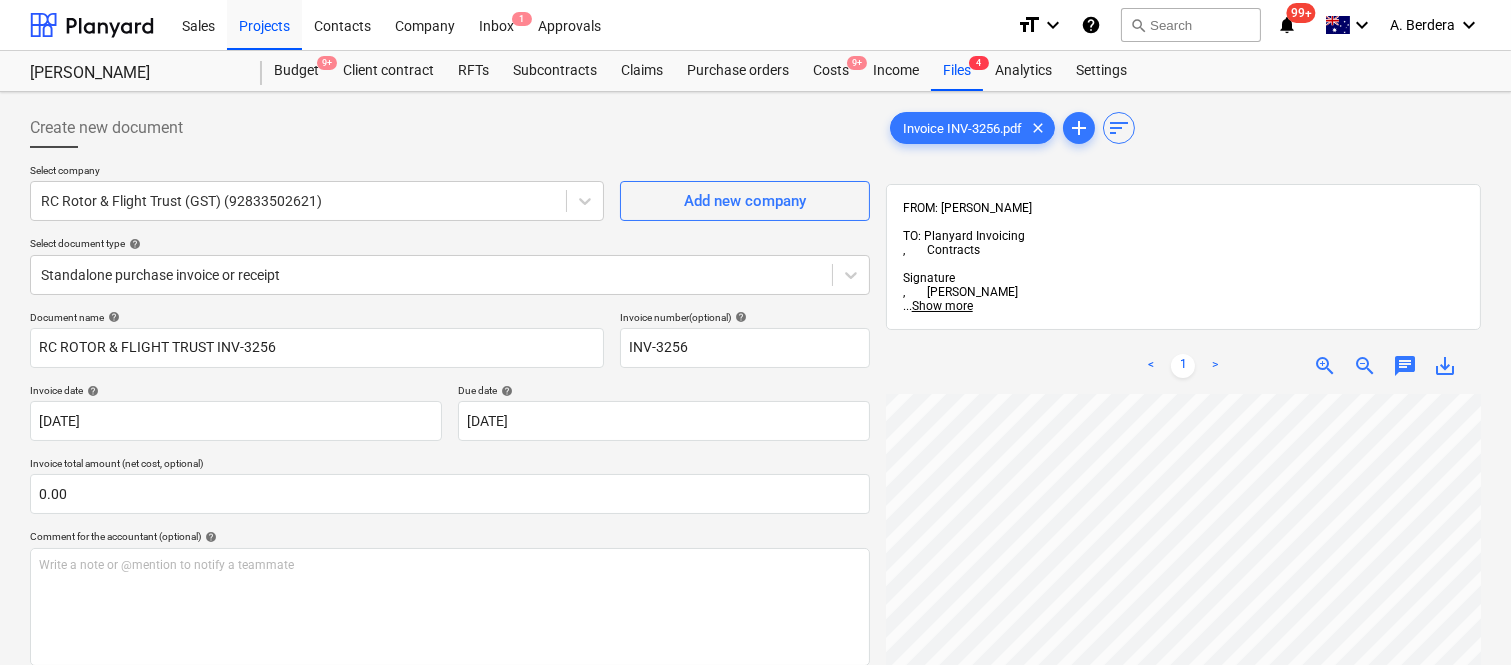 scroll, scrollTop: 543, scrollLeft: 455, axis: both 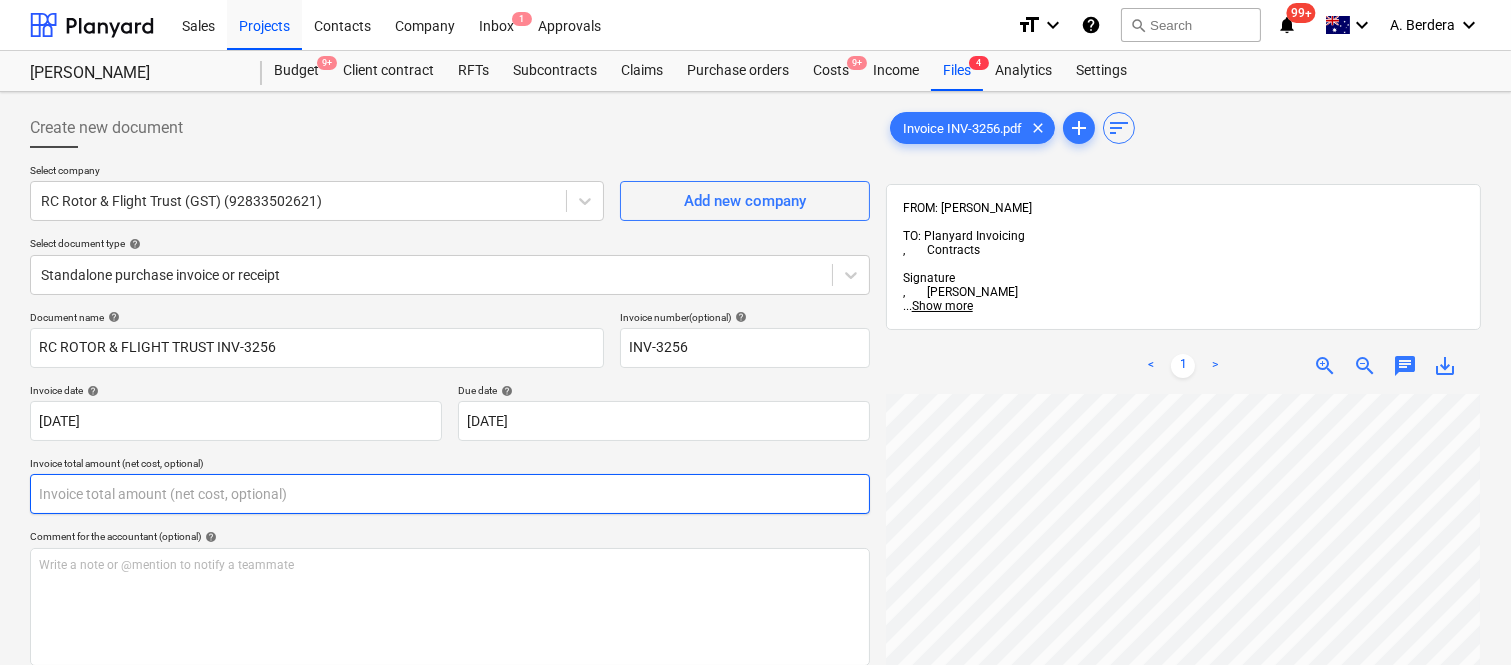 click at bounding box center [450, 494] 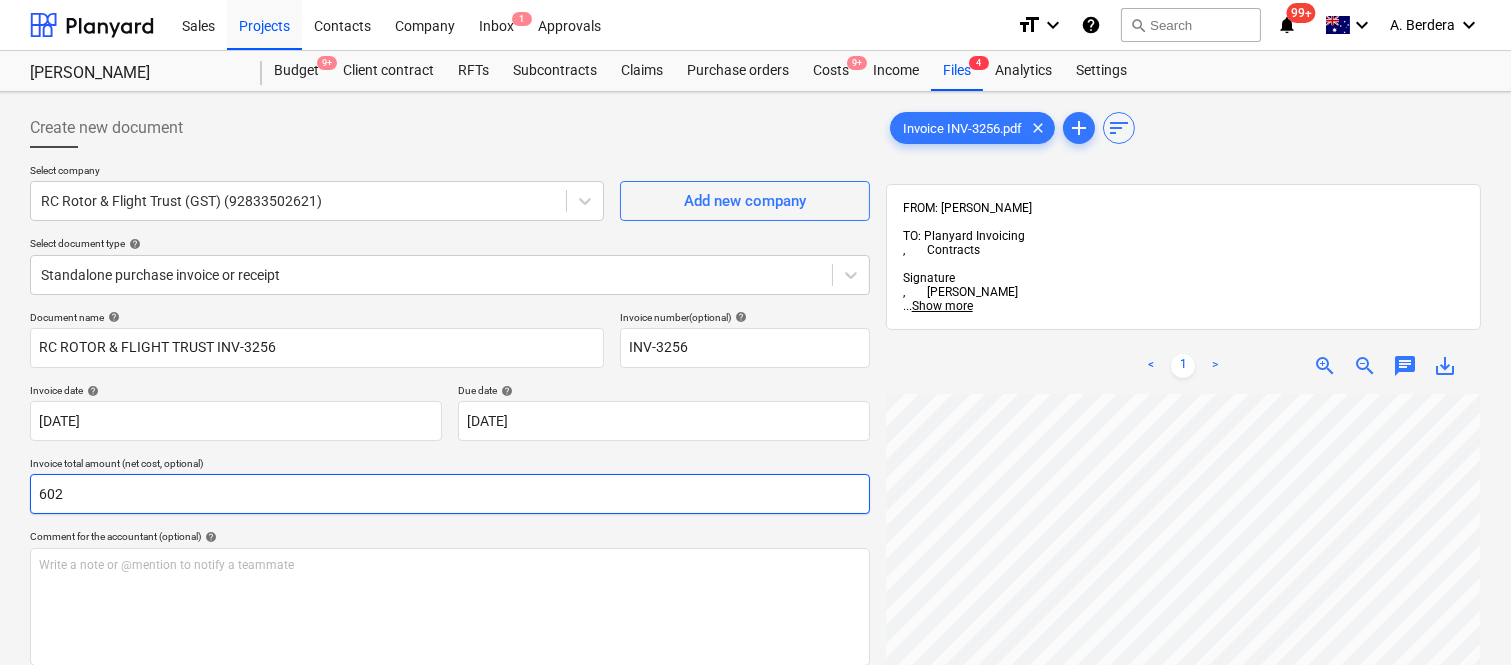 scroll, scrollTop: 877, scrollLeft: 455, axis: both 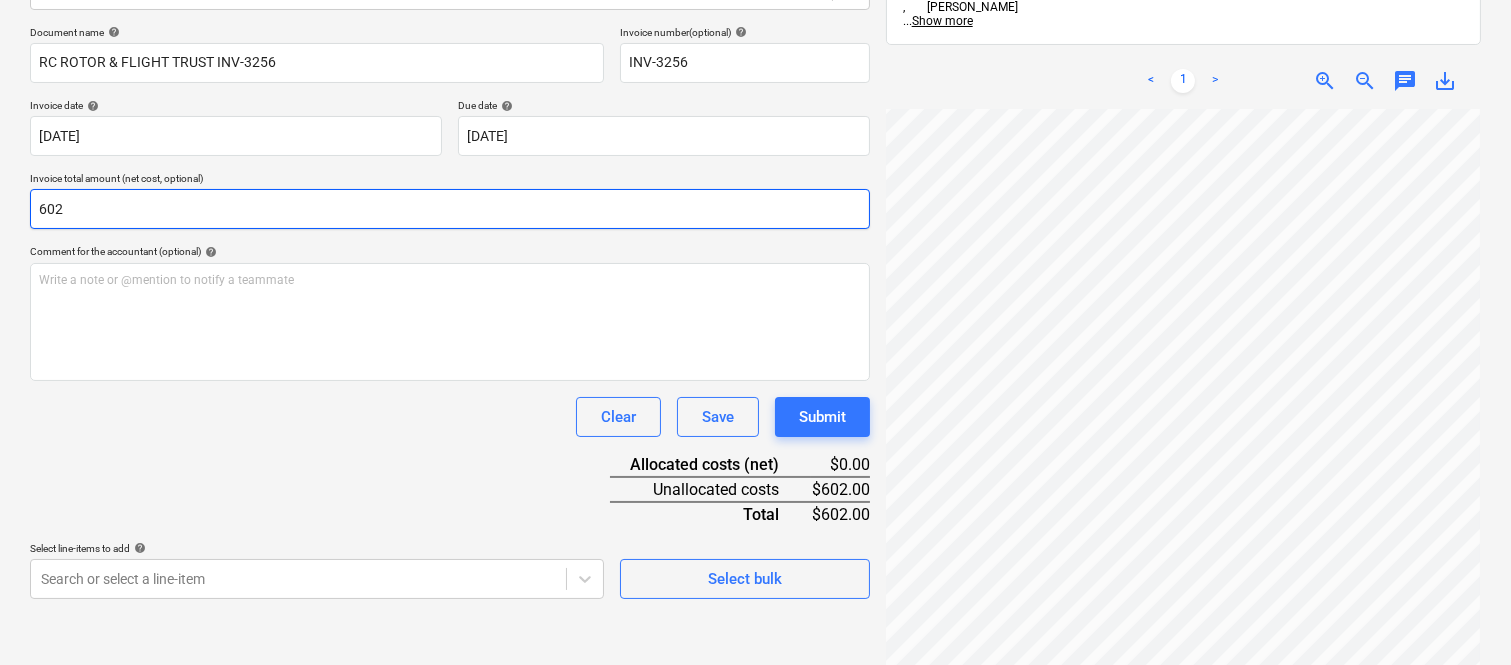 type on "602" 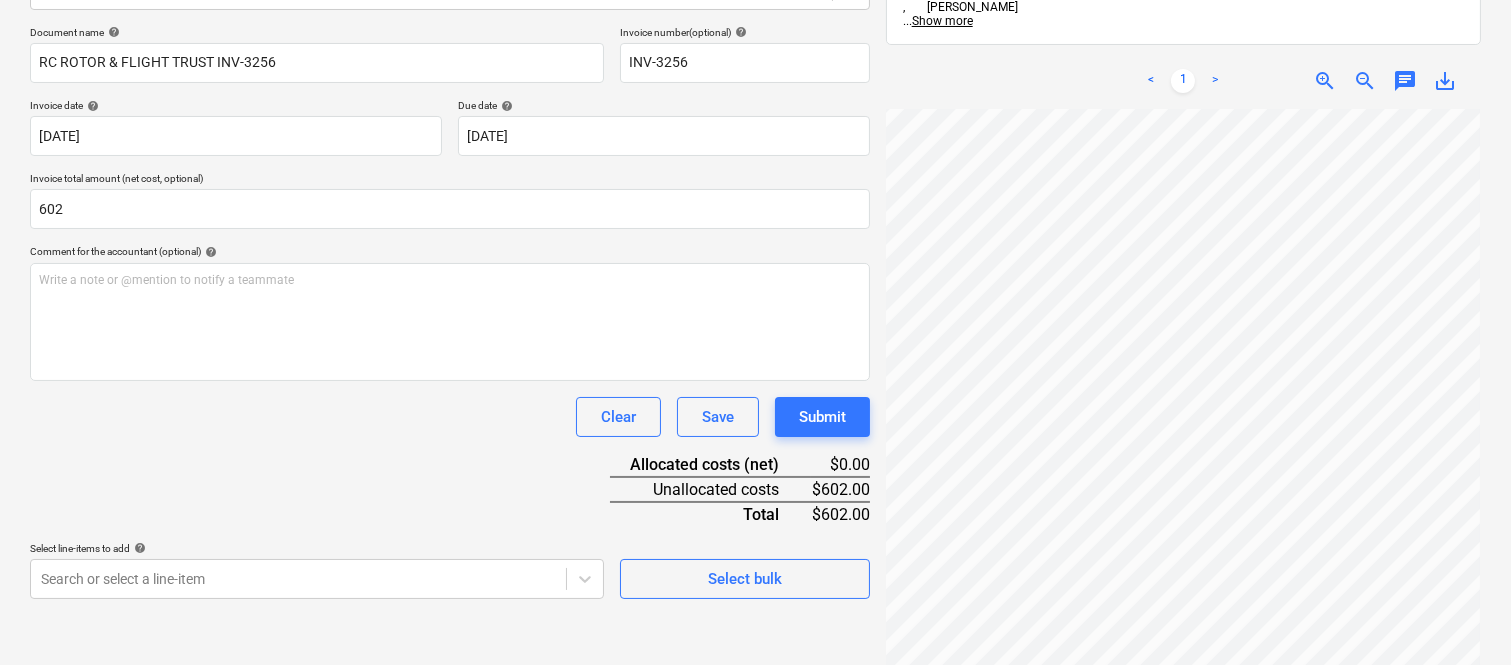 scroll, scrollTop: 588, scrollLeft: 455, axis: both 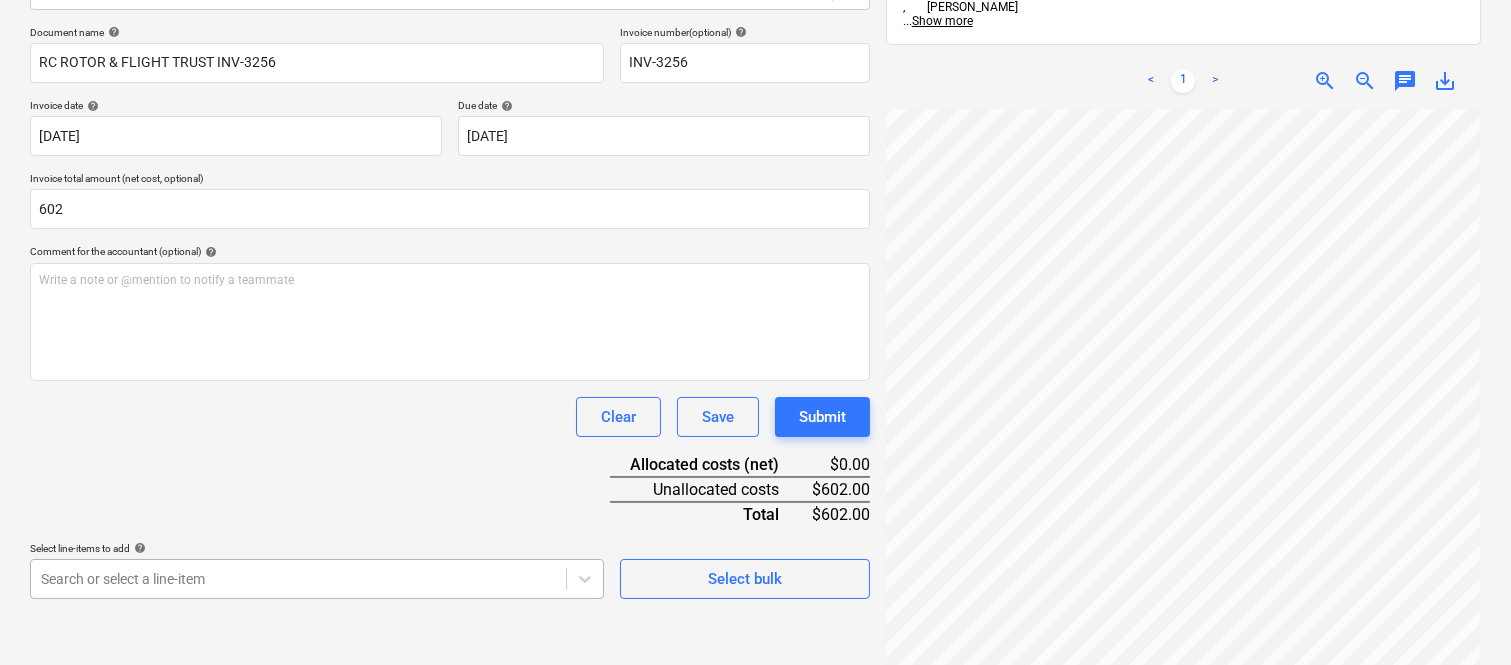 click on "Sales Projects Contacts Company Inbox 1 Approvals format_size keyboard_arrow_down help search Search notifications 99+ keyboard_arrow_down A. Berdera keyboard_arrow_down Della Rosa Della Rosa Budget 9+ Client contract RFTs Subcontracts Claims Purchase orders Costs 9+ Income Files 4 Analytics Settings Create new document Select company RC Rotor & Flight Trust (GST) (92833502621)  Add new company Select document type help Standalone purchase invoice or receipt Document name help RC ROTOR & FLIGHT TRUST INV-3256 Invoice number  (optional) help INV-3256 Invoice date help 10 Jul 2025 10.07.2025 Press the down arrow key to interact with the calendar and
select a date. Press the question mark key to get the keyboard shortcuts for changing dates. Due date help 24 Jul 2025 24.07.2025 Press the down arrow key to interact with the calendar and
select a date. Press the question mark key to get the keyboard shortcuts for changing dates. Invoice total amount (net cost, optional) 602 help ﻿ Clear Save Submit add" at bounding box center (755, 47) 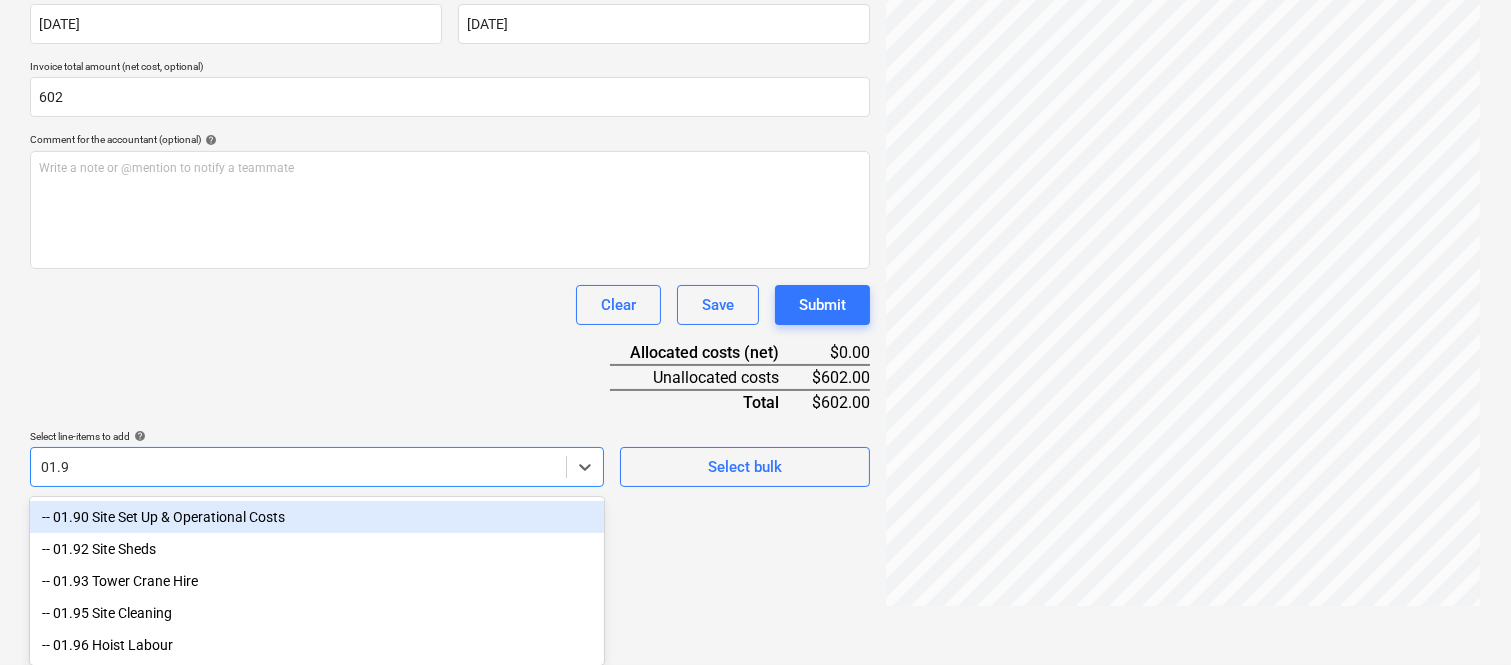 type on "01.93" 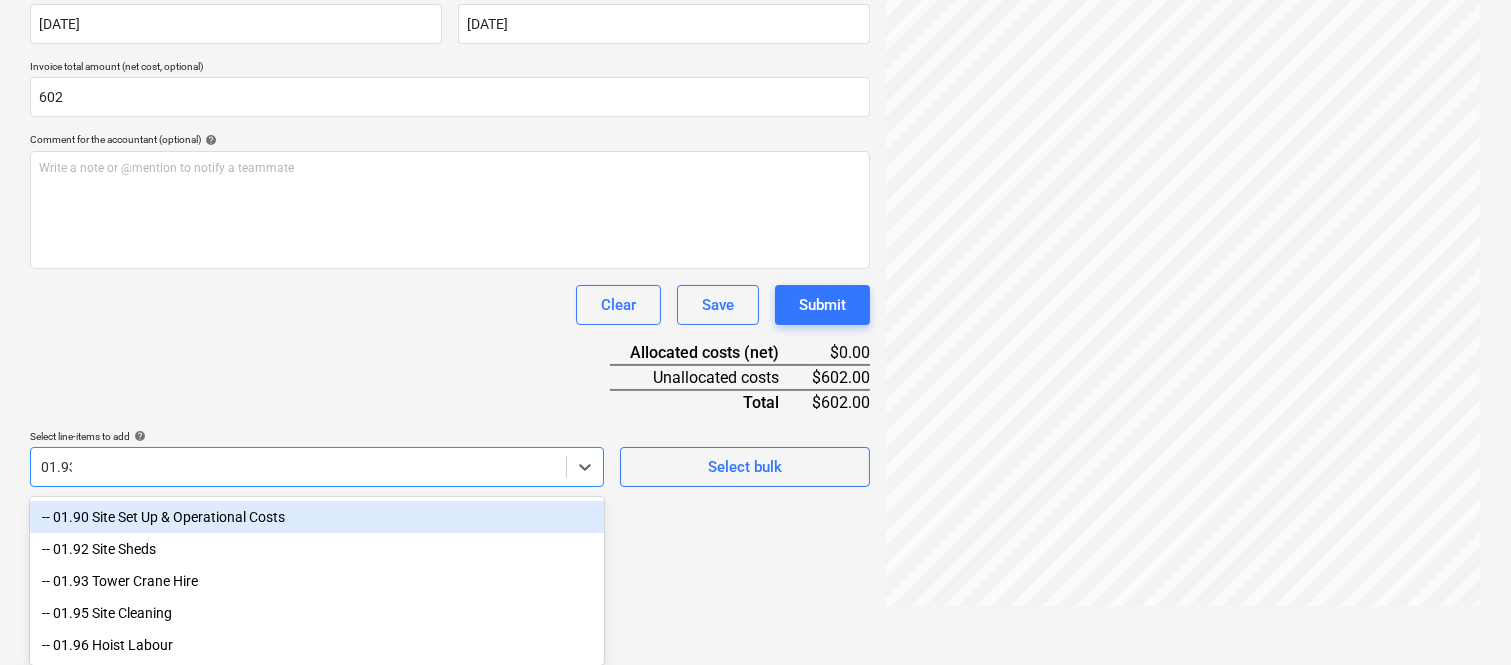 scroll, scrollTop: 285, scrollLeft: 0, axis: vertical 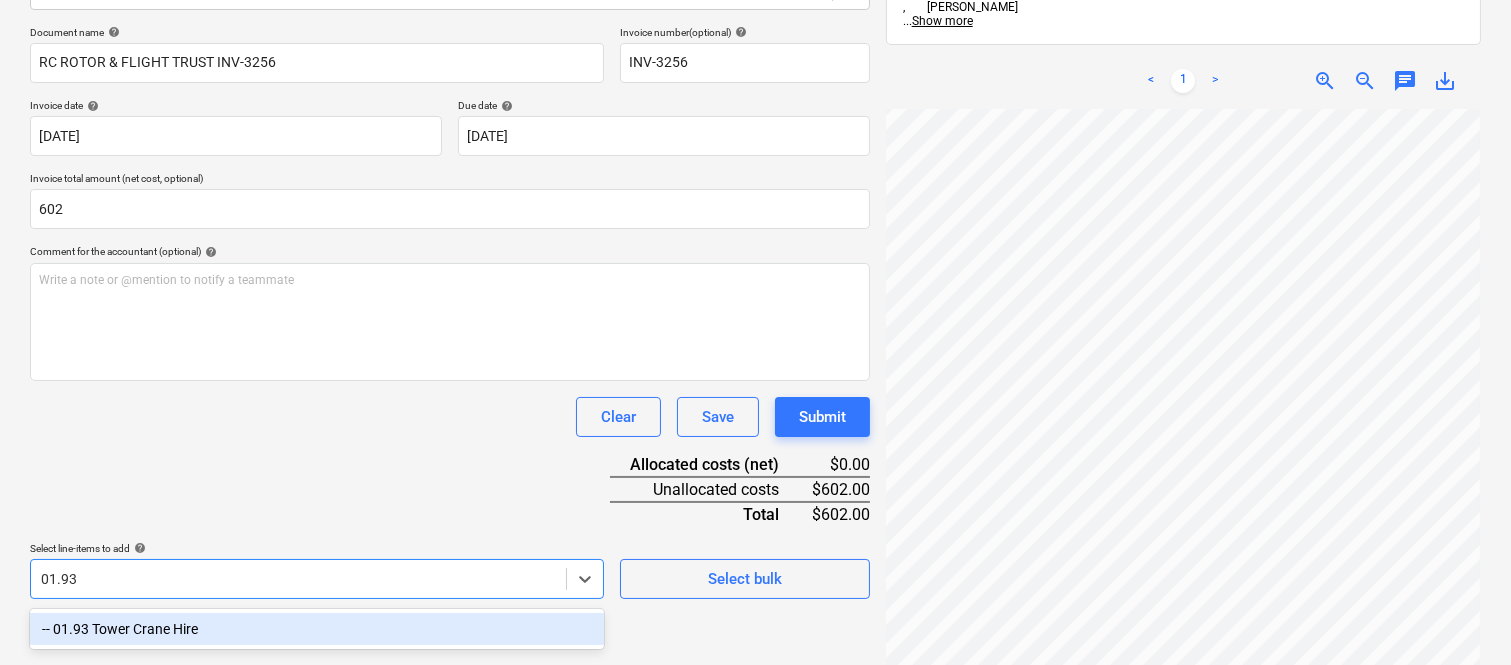 click on "--  01.93 Tower Crane Hire" at bounding box center (317, 629) 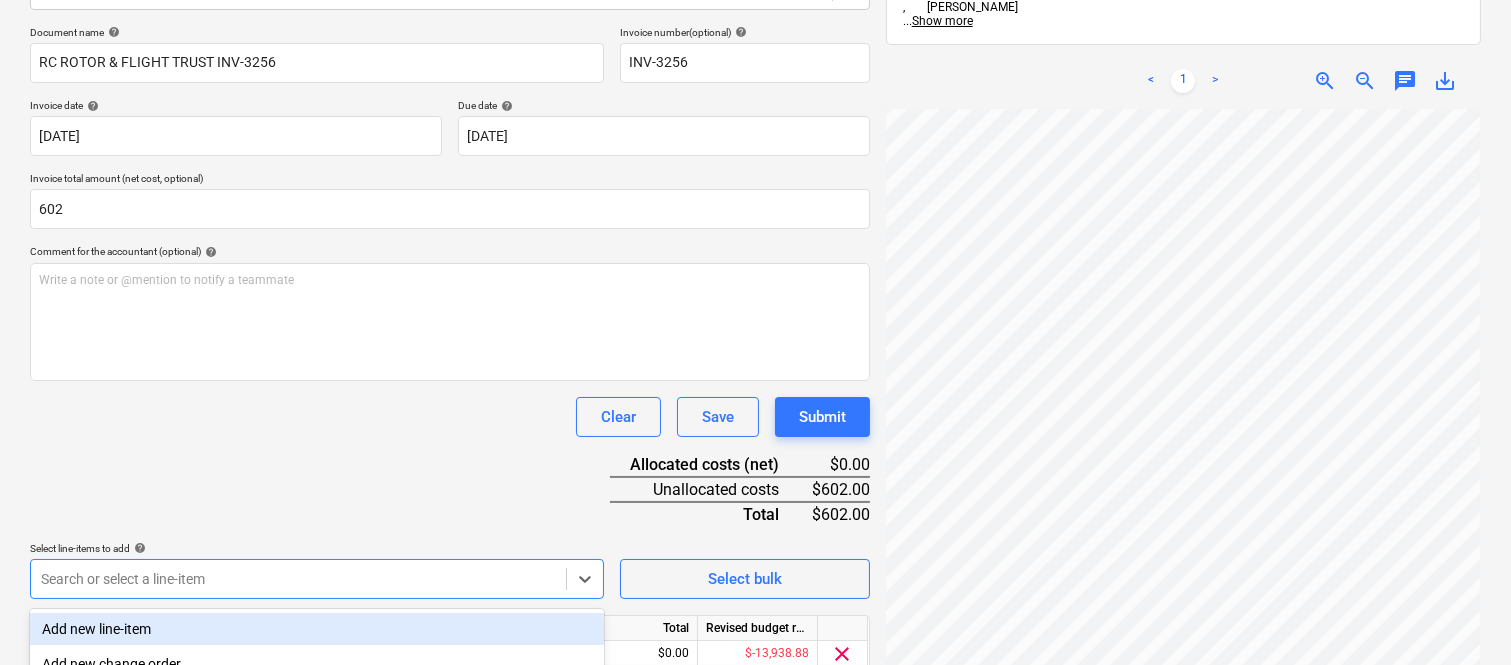 click on "Document name help RC ROTOR & FLIGHT TRUST INV-3256 Invoice number  (optional) help INV-3256 Invoice date help 10 Jul 2025 10.07.2025 Press the down arrow key to interact with the calendar and
select a date. Press the question mark key to get the keyboard shortcuts for changing dates. Due date help 24 Jul 2025 24.07.2025 Press the down arrow key to interact with the calendar and
select a date. Press the question mark key to get the keyboard shortcuts for changing dates. Invoice total amount (net cost, optional) 602 Comment for the accountant (optional) help Write a note or @mention to notify a teammate ﻿ Clear Save Submit Allocated costs (net) $0.00 Unallocated costs $602.00 Total $602.00 Select line-items to add help option --  01.93 Tower Crane Hire, selected. option Add new line-item focused, 1 of 182. 182 results available. Use Up and Down to choose options, press Enter to select the currently focused option, press Escape to exit the menu, press Tab to select the option and exit the menu. Unit Total" at bounding box center [450, 378] 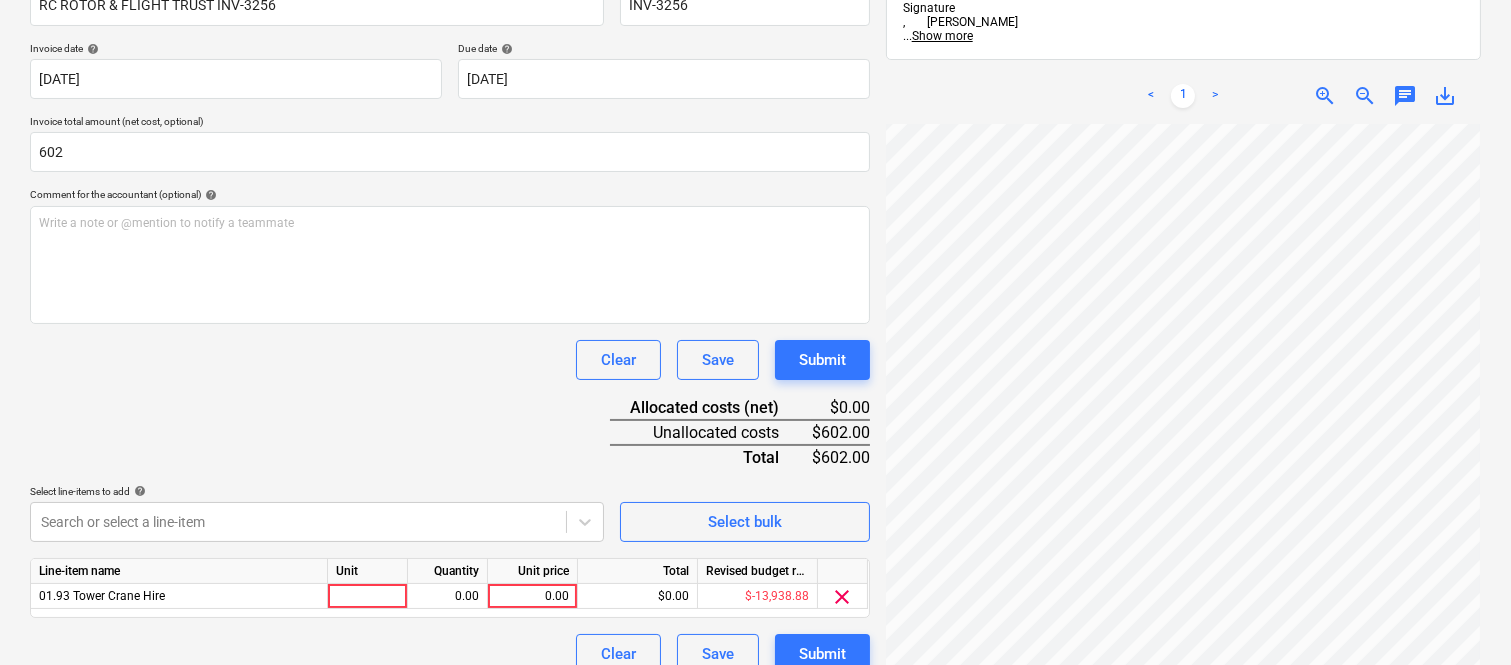 scroll, scrollTop: 367, scrollLeft: 0, axis: vertical 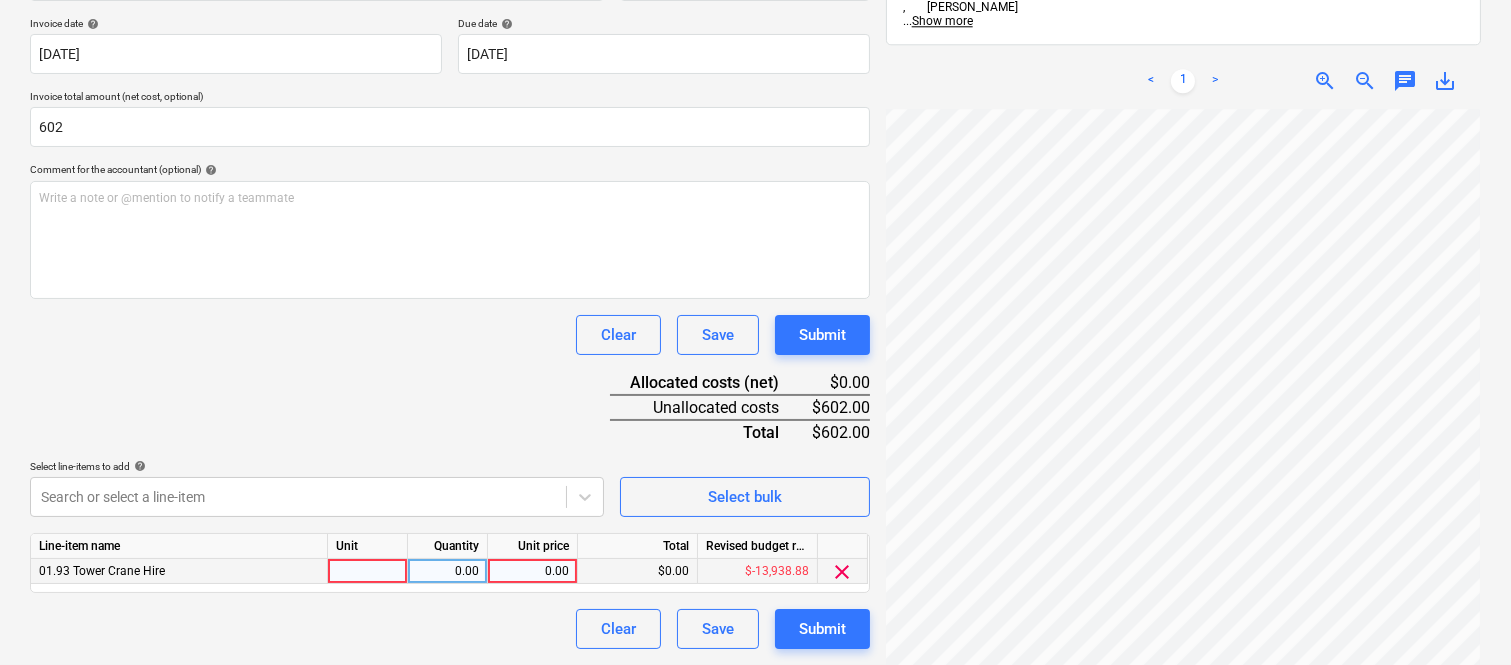 click at bounding box center (368, 571) 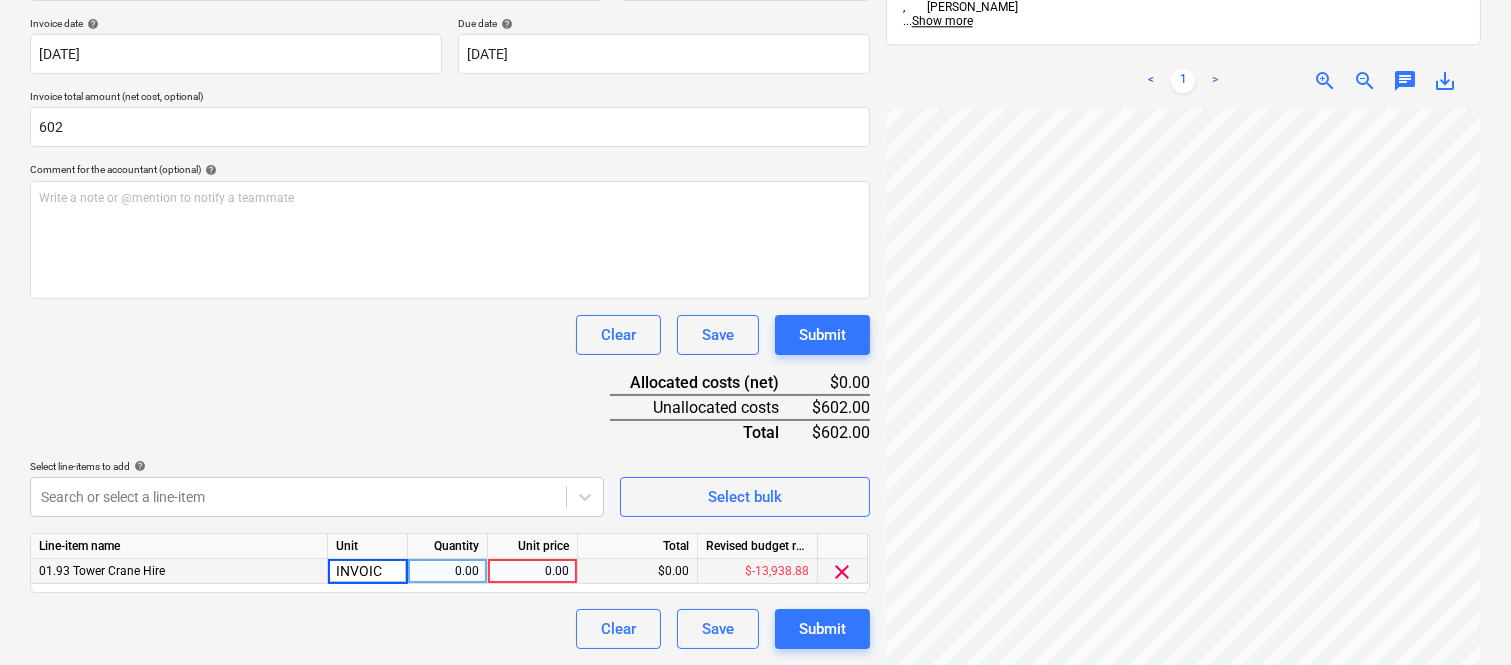 type on "INVOICE" 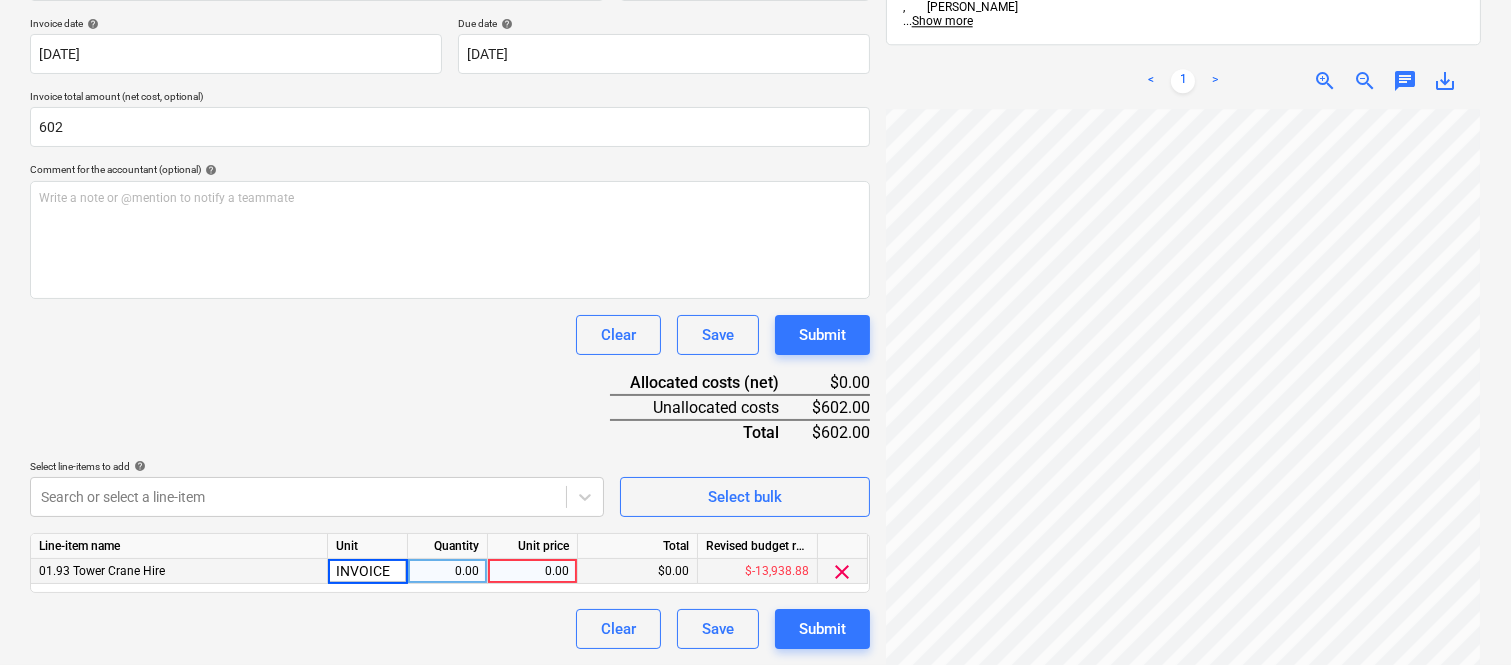 click on "0.00" at bounding box center (447, 571) 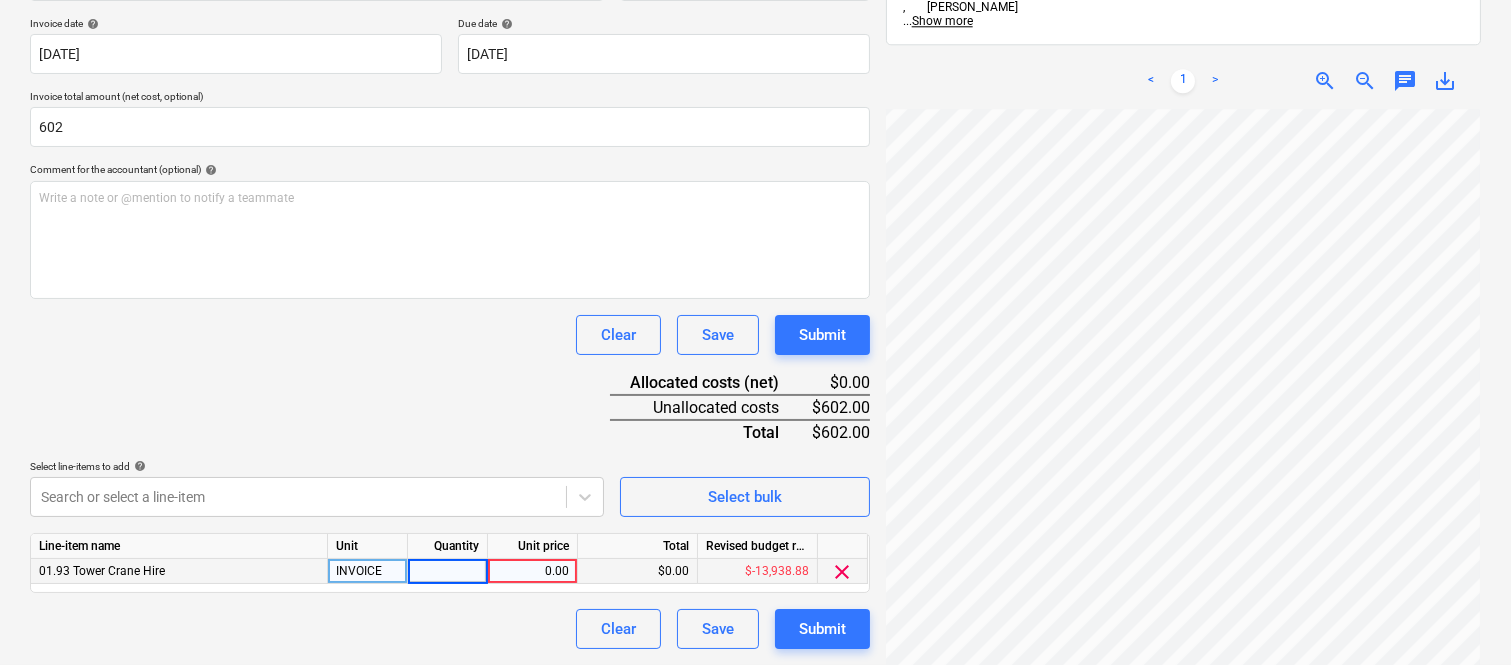 type on "1" 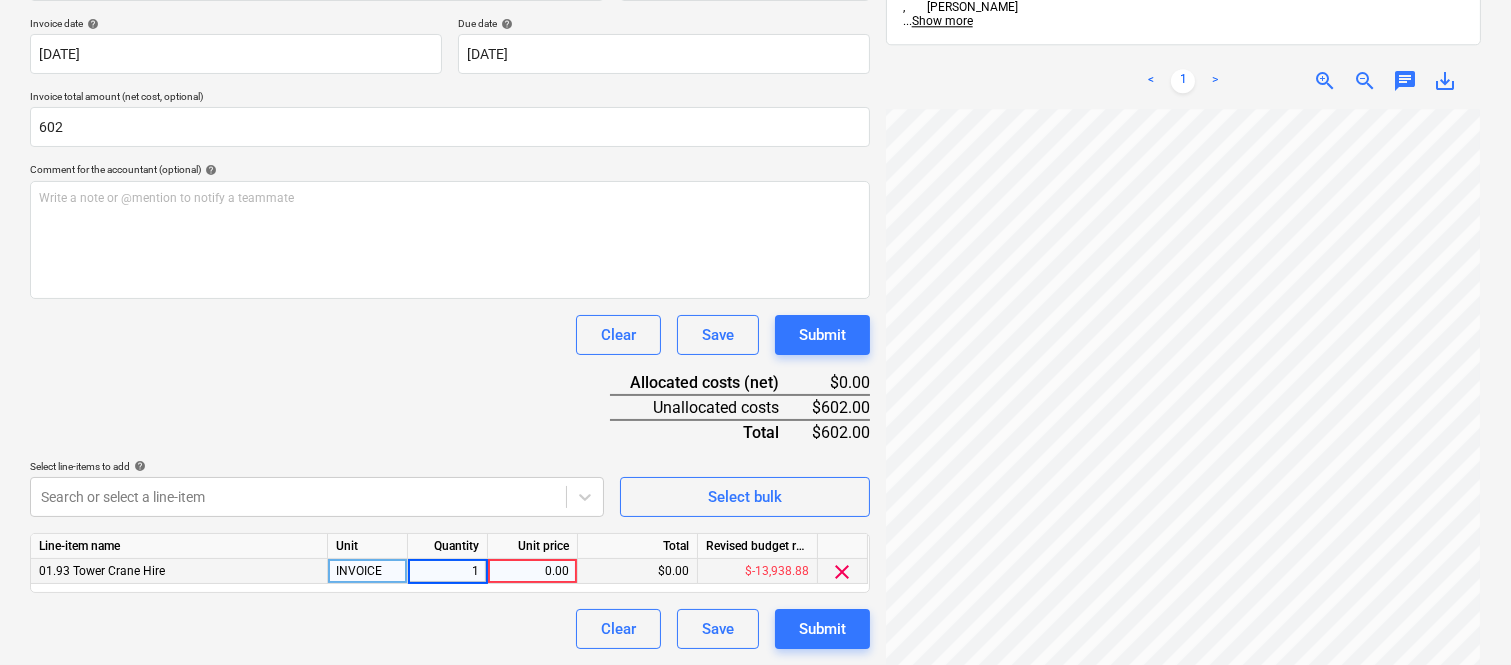 click on "0.00" at bounding box center (532, 571) 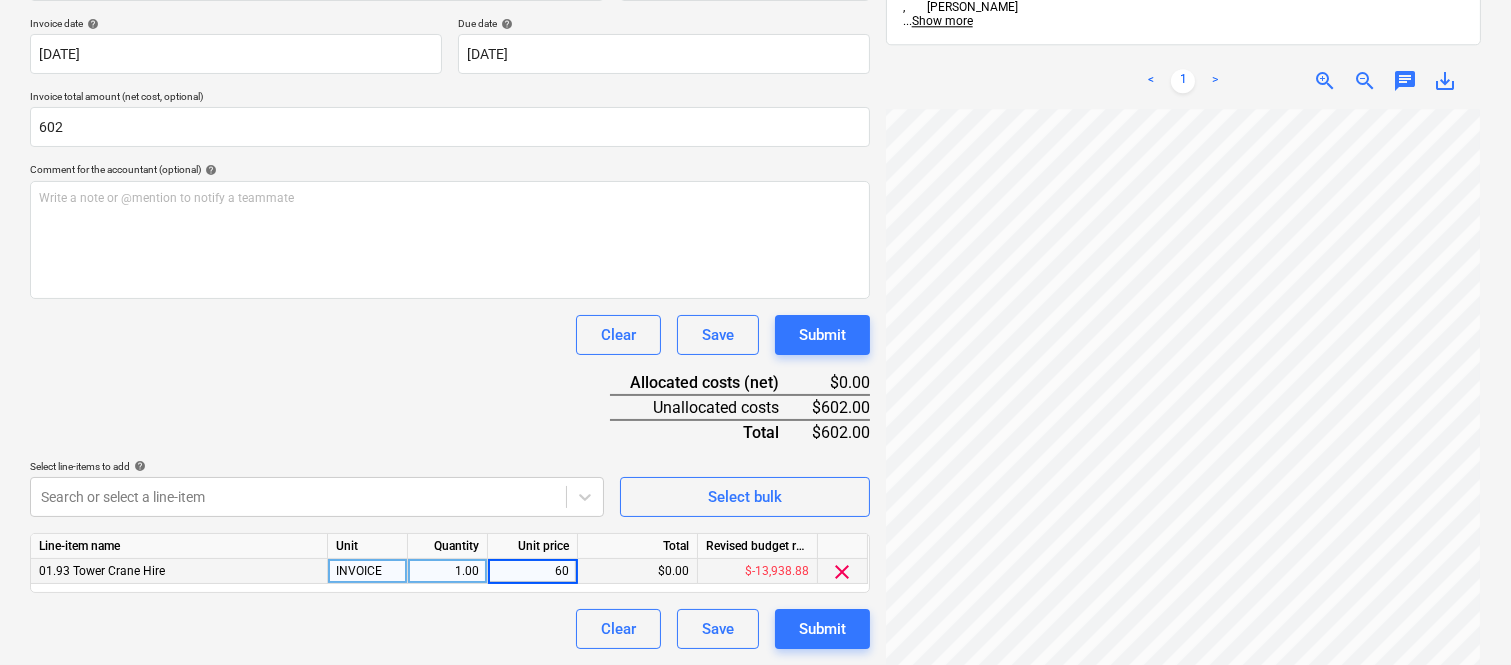 type on "602" 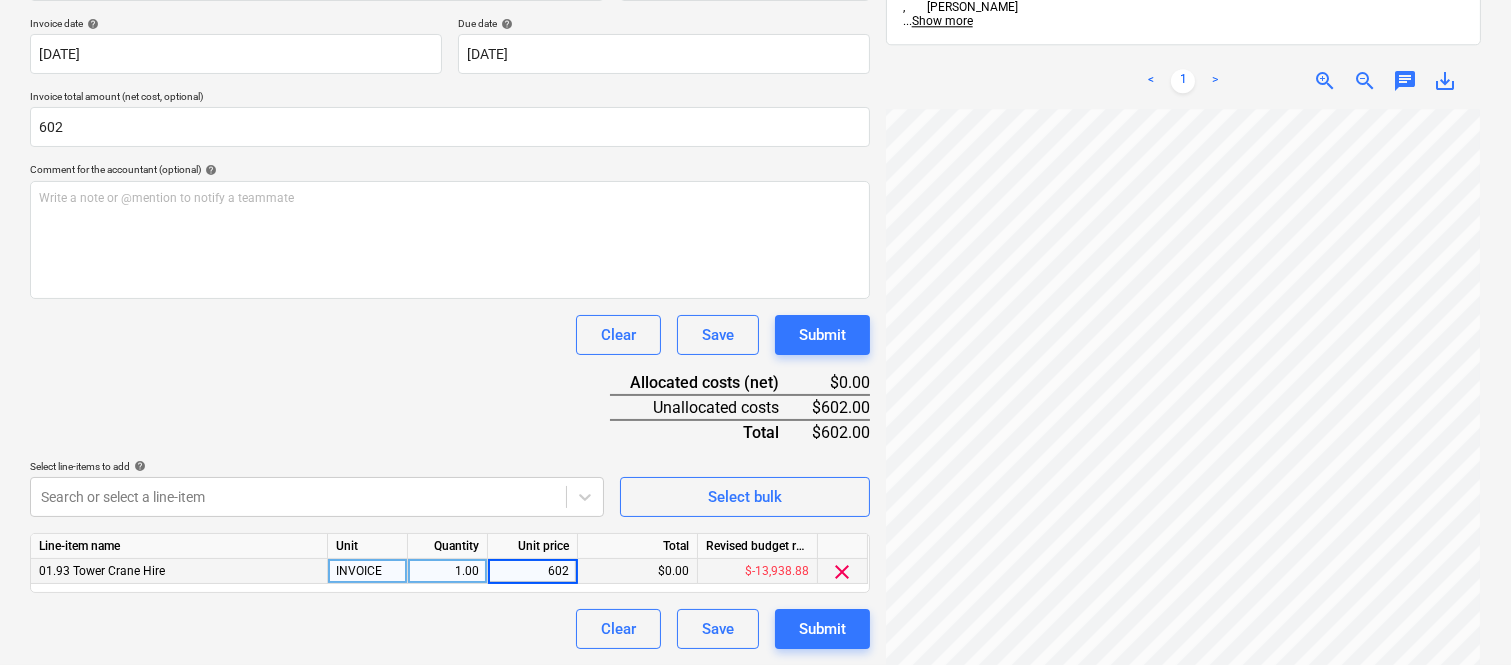 click on "Clear Save Submit" at bounding box center (450, 629) 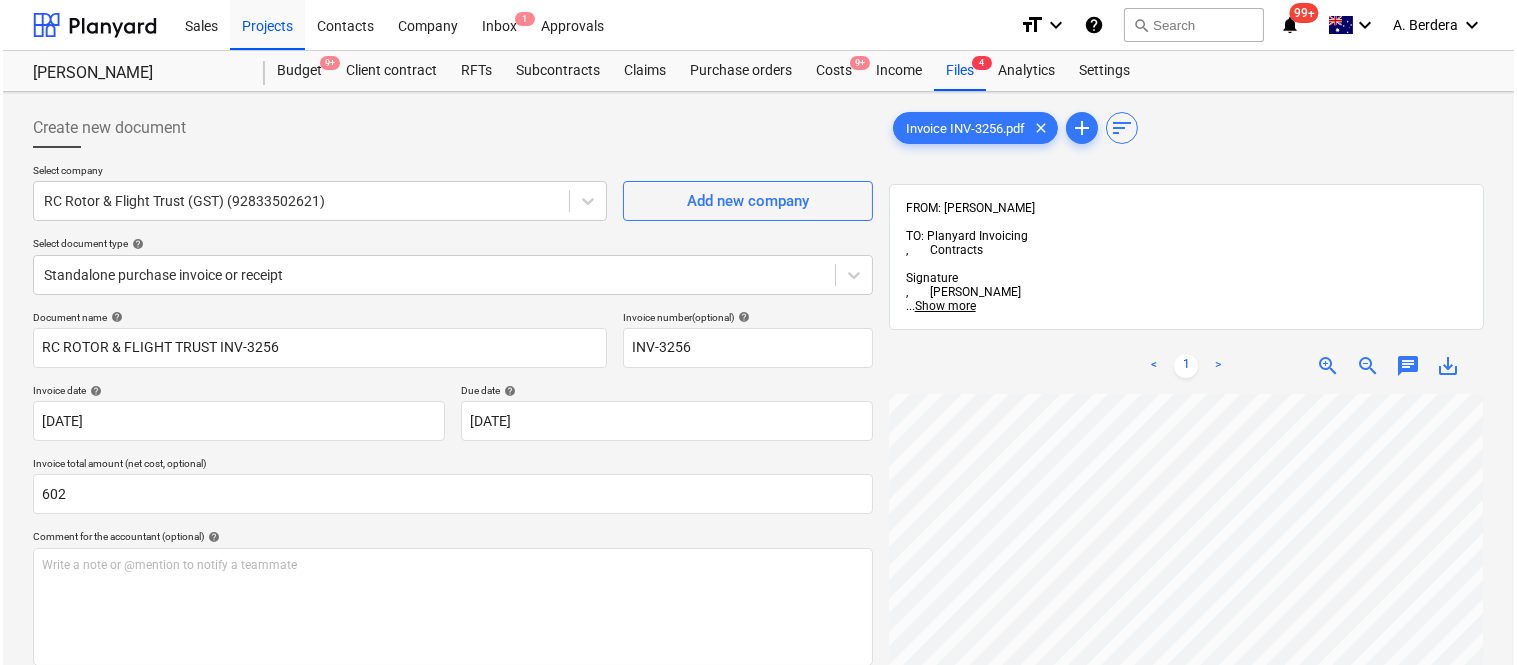 scroll, scrollTop: 367, scrollLeft: 0, axis: vertical 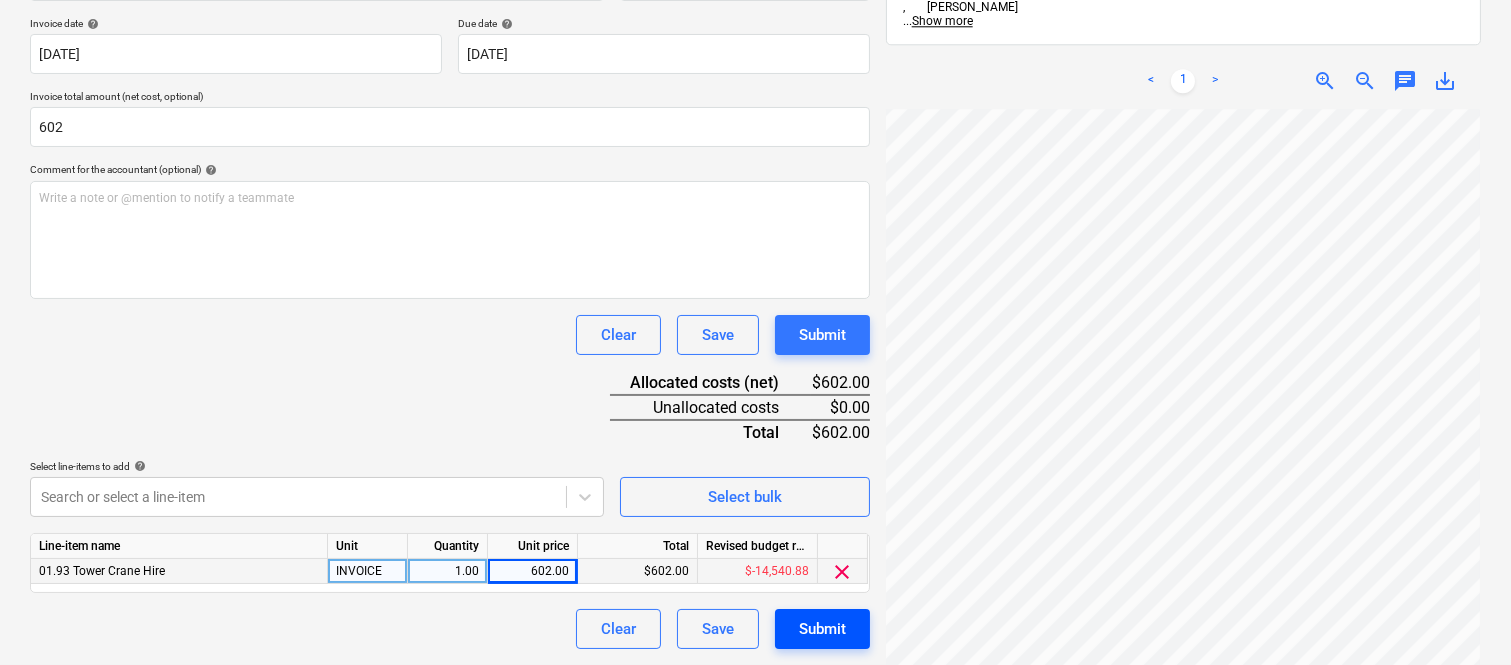 click on "Submit" at bounding box center (822, 629) 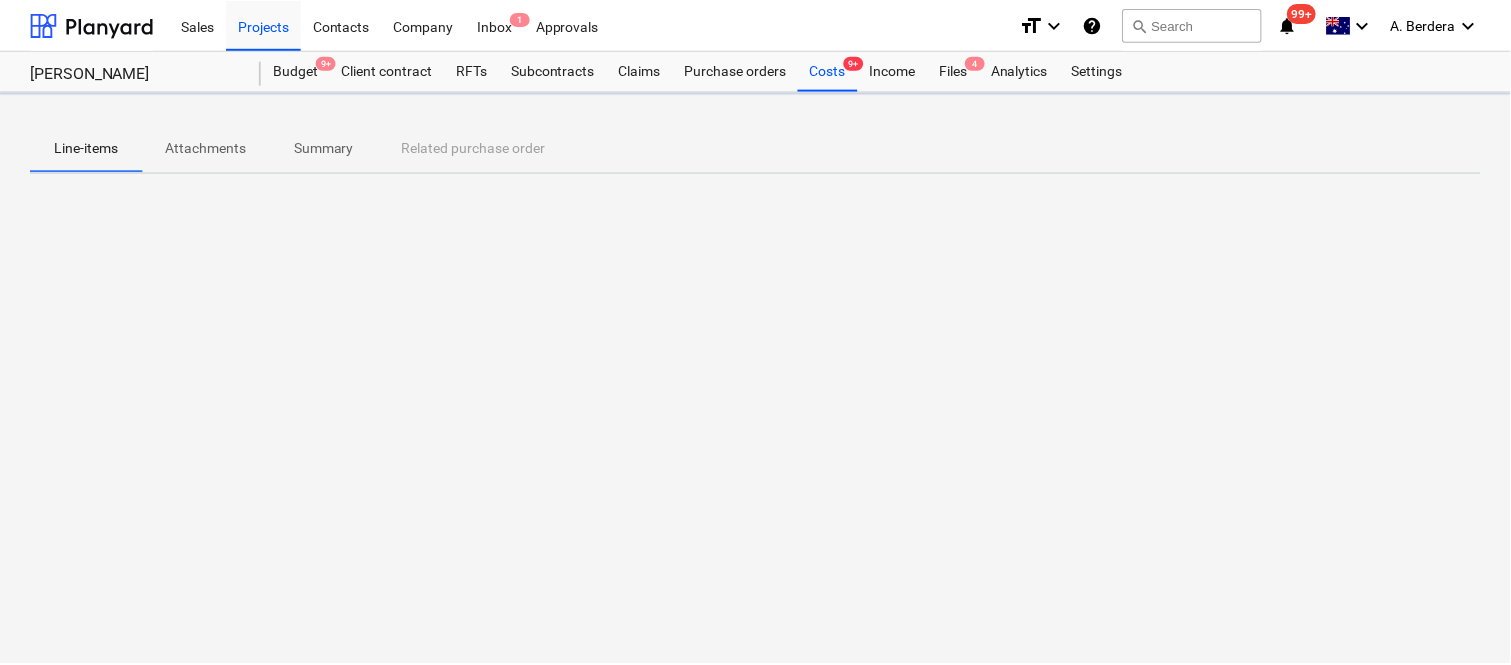 scroll, scrollTop: 0, scrollLeft: 0, axis: both 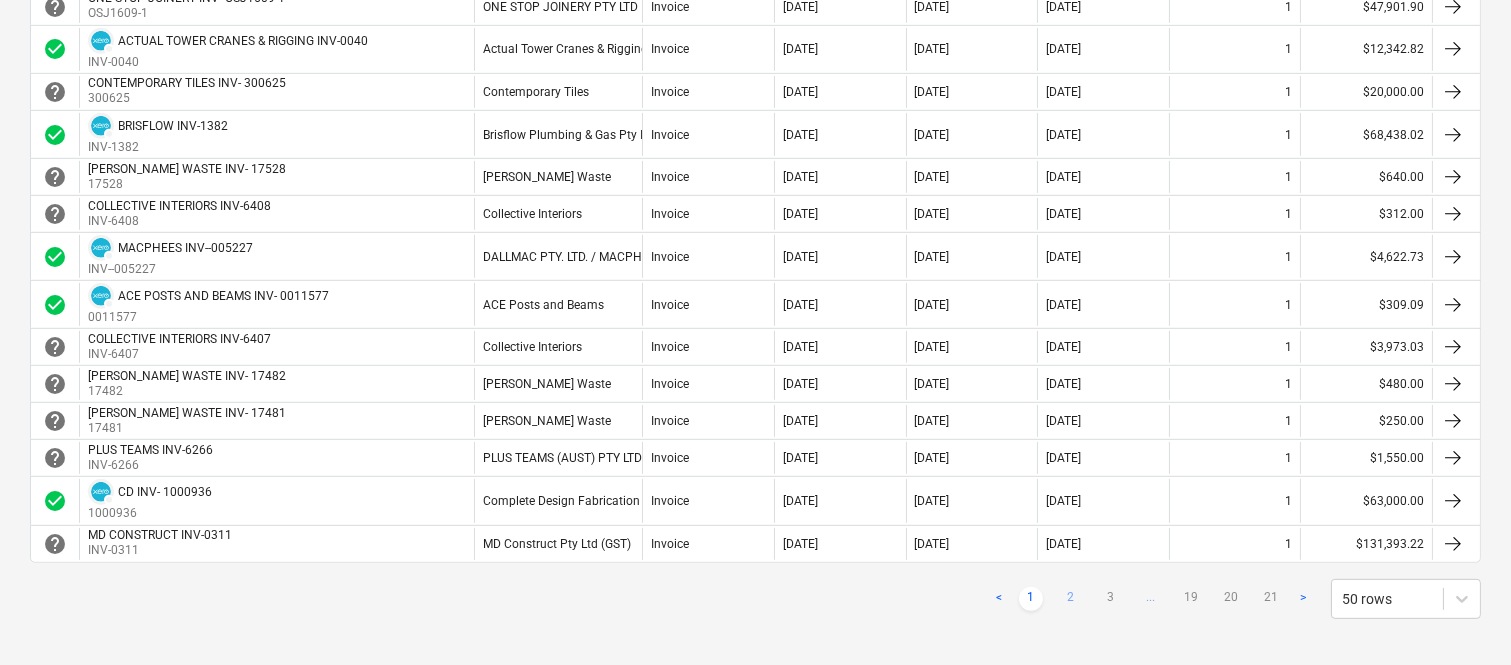 click on "2" at bounding box center (1071, 599) 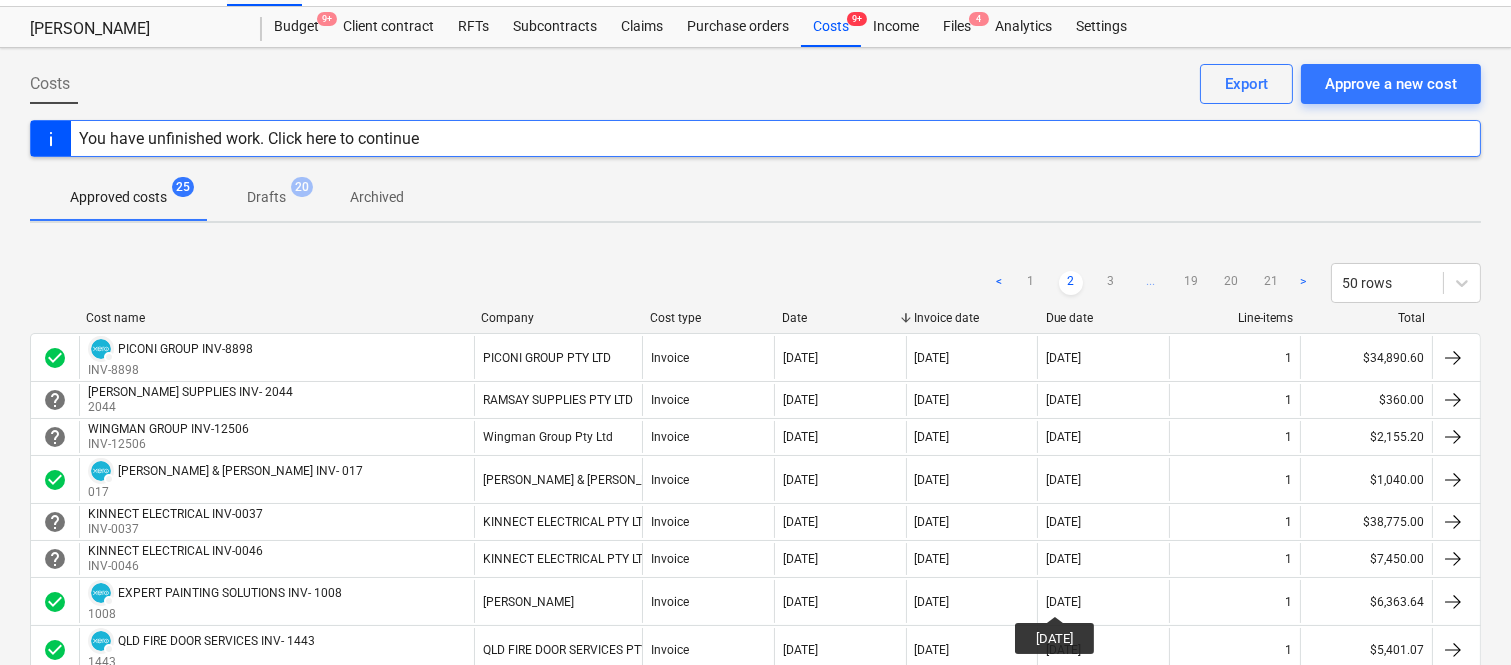 scroll, scrollTop: 0, scrollLeft: 0, axis: both 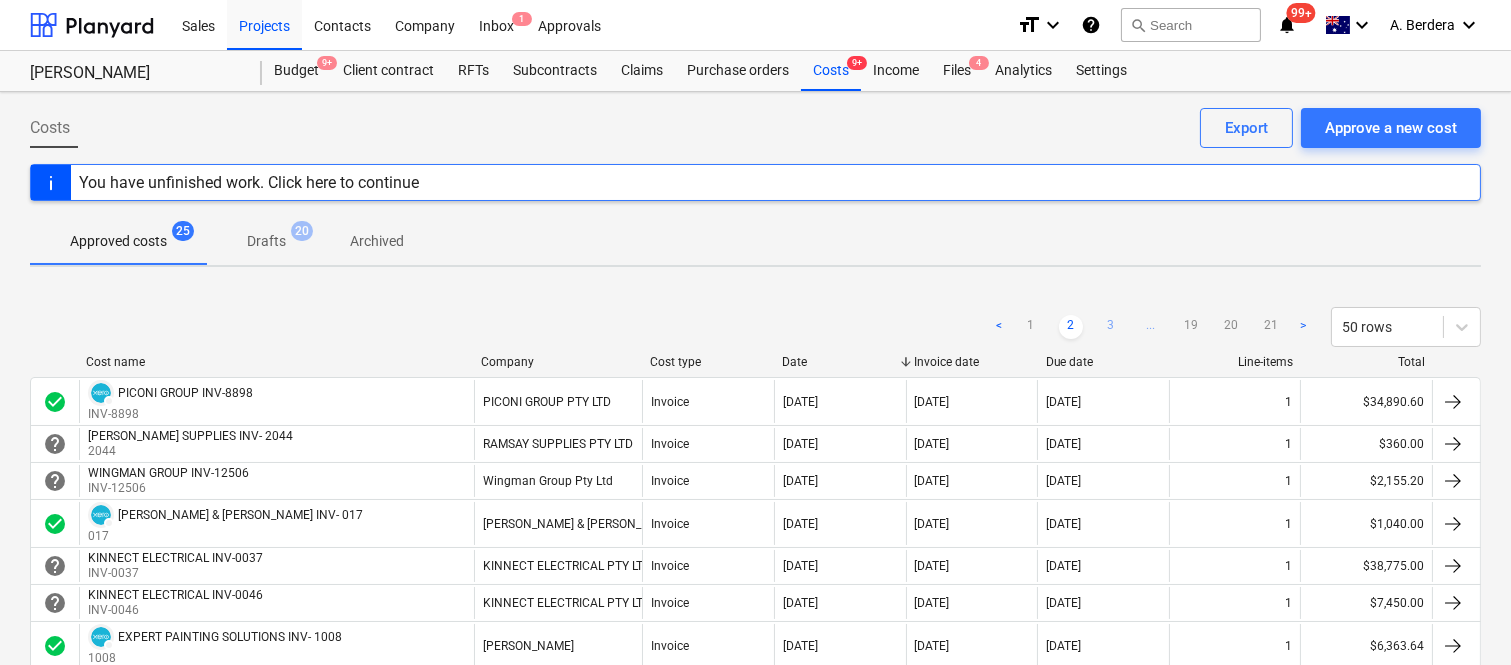 click on "3" at bounding box center [1111, 327] 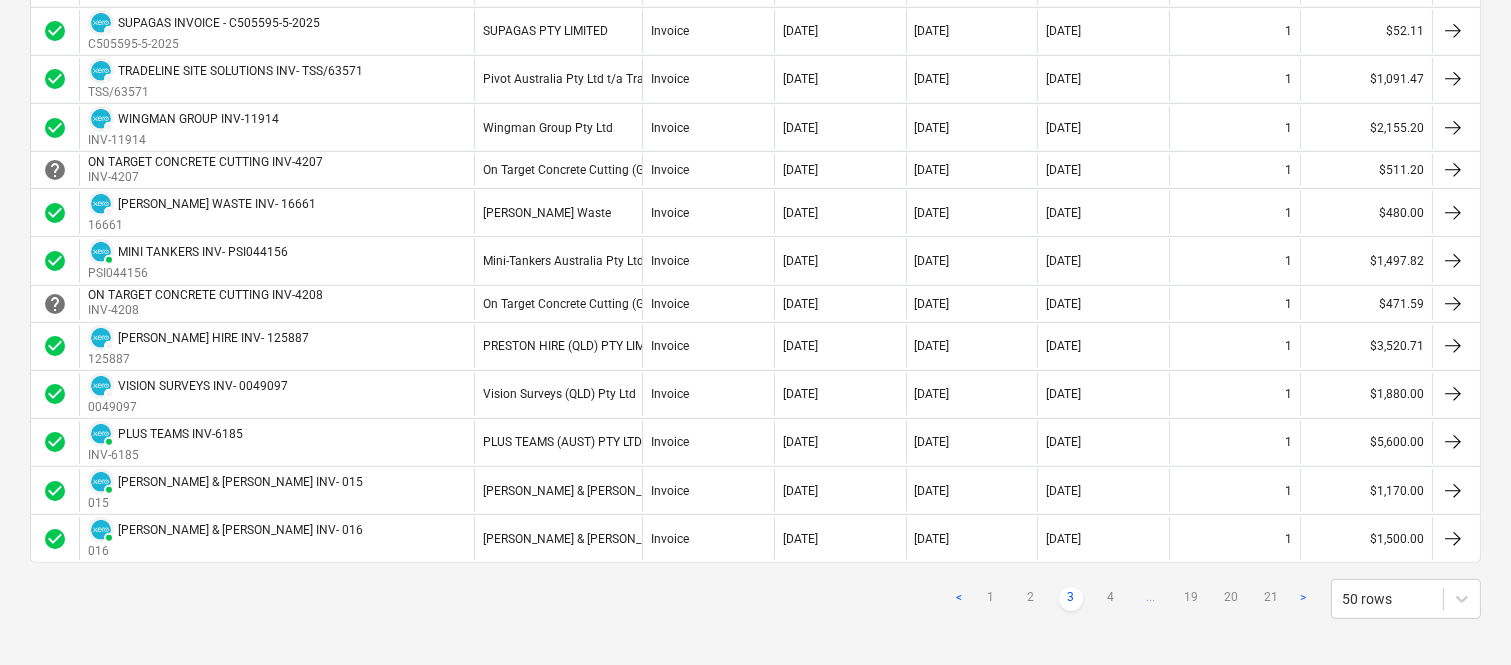 scroll, scrollTop: 2058, scrollLeft: 0, axis: vertical 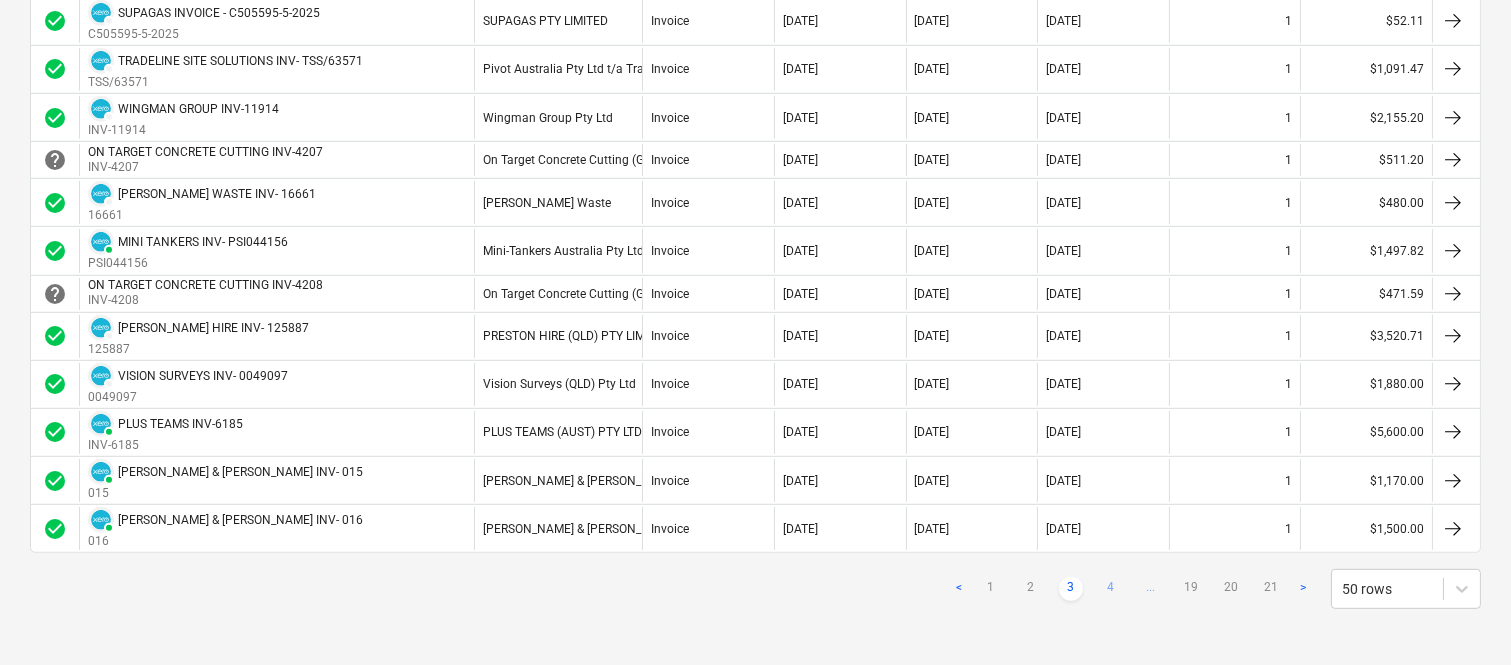 click on "4" at bounding box center (1111, 589) 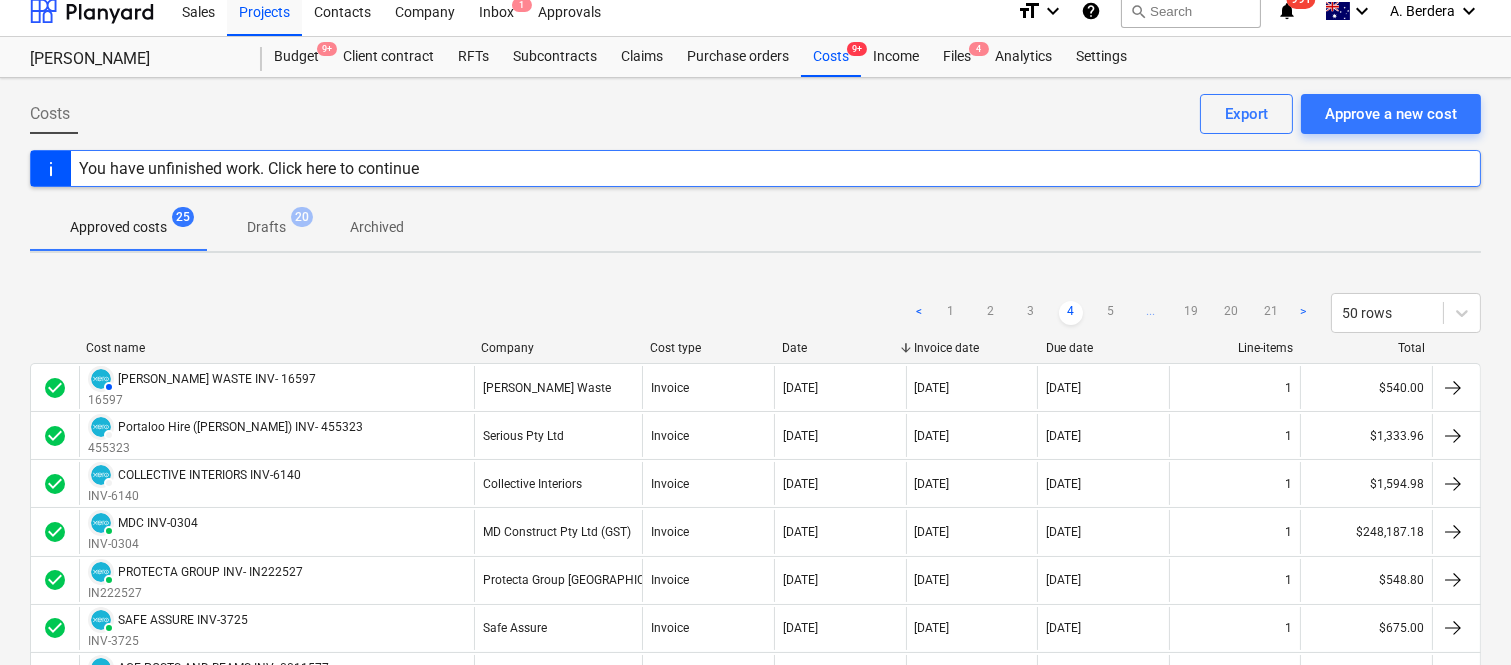 scroll, scrollTop: 0, scrollLeft: 0, axis: both 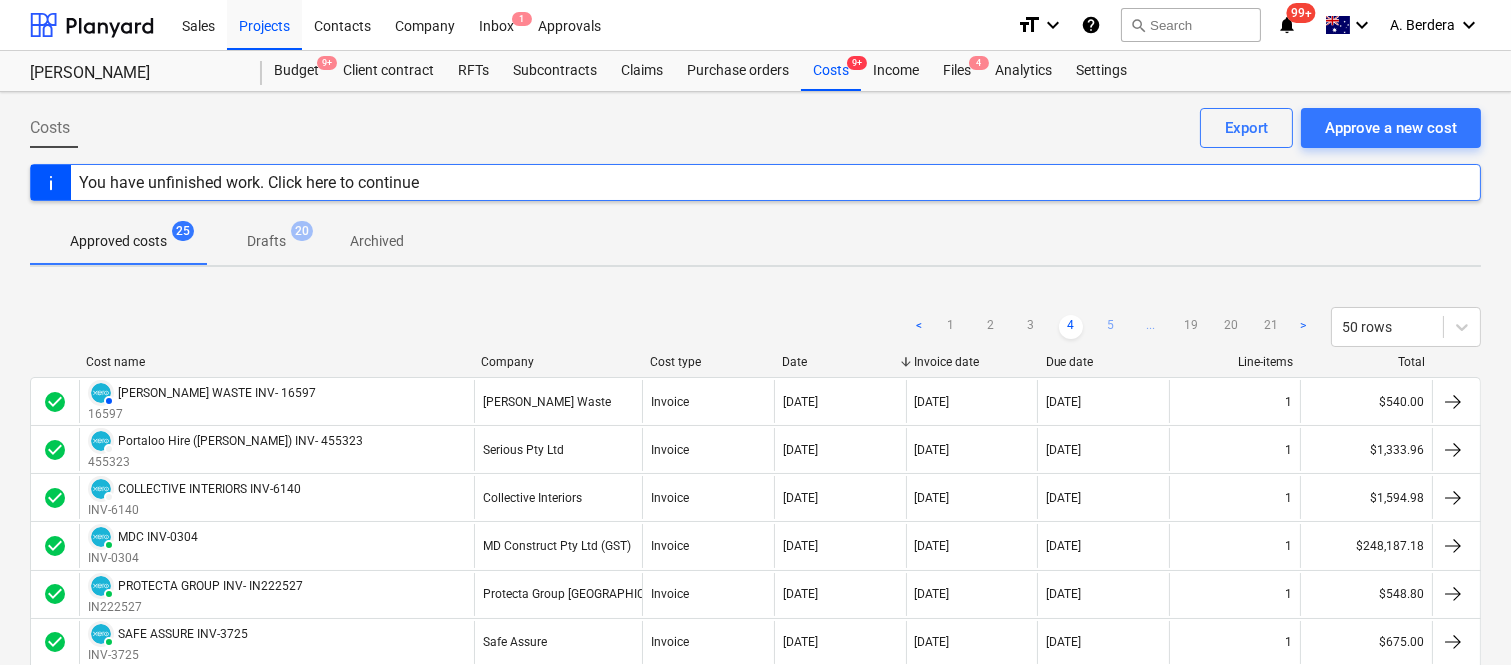 click on "5" at bounding box center [1111, 327] 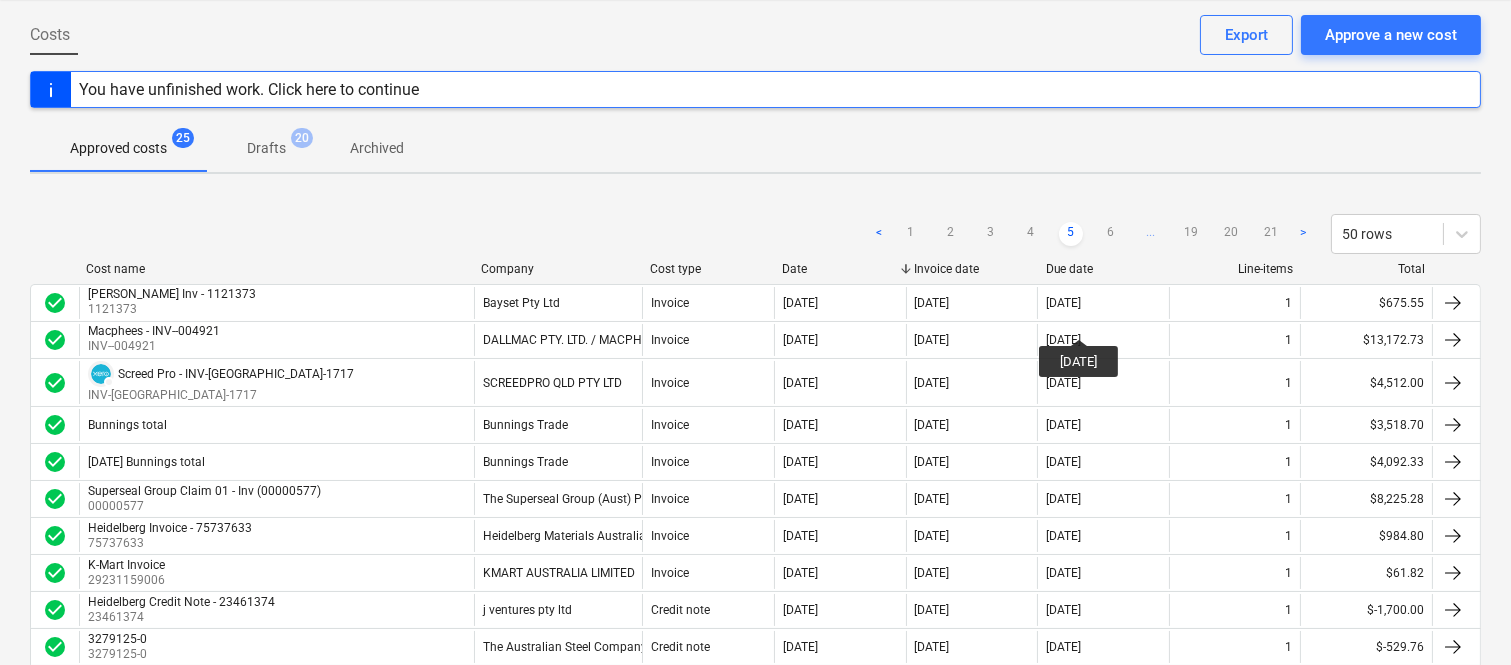 scroll, scrollTop: 0, scrollLeft: 0, axis: both 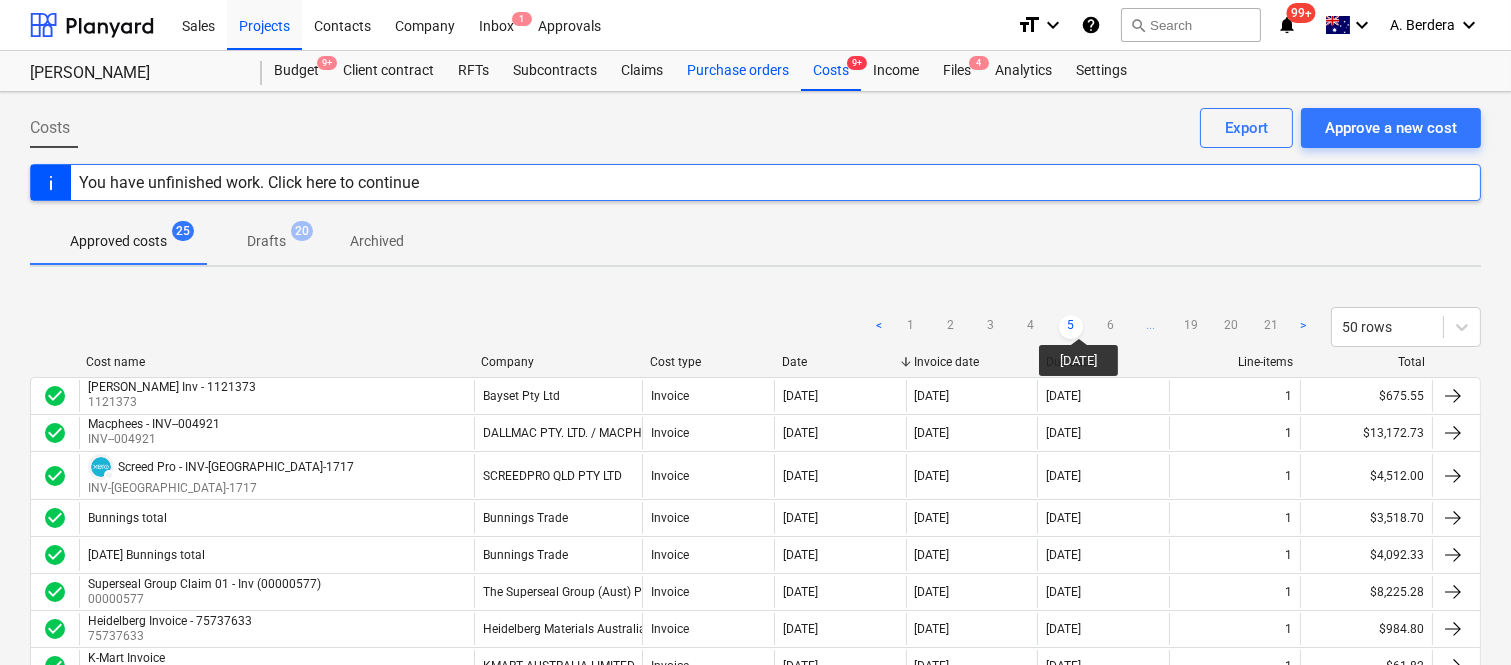 click on "Purchase orders" at bounding box center [738, 71] 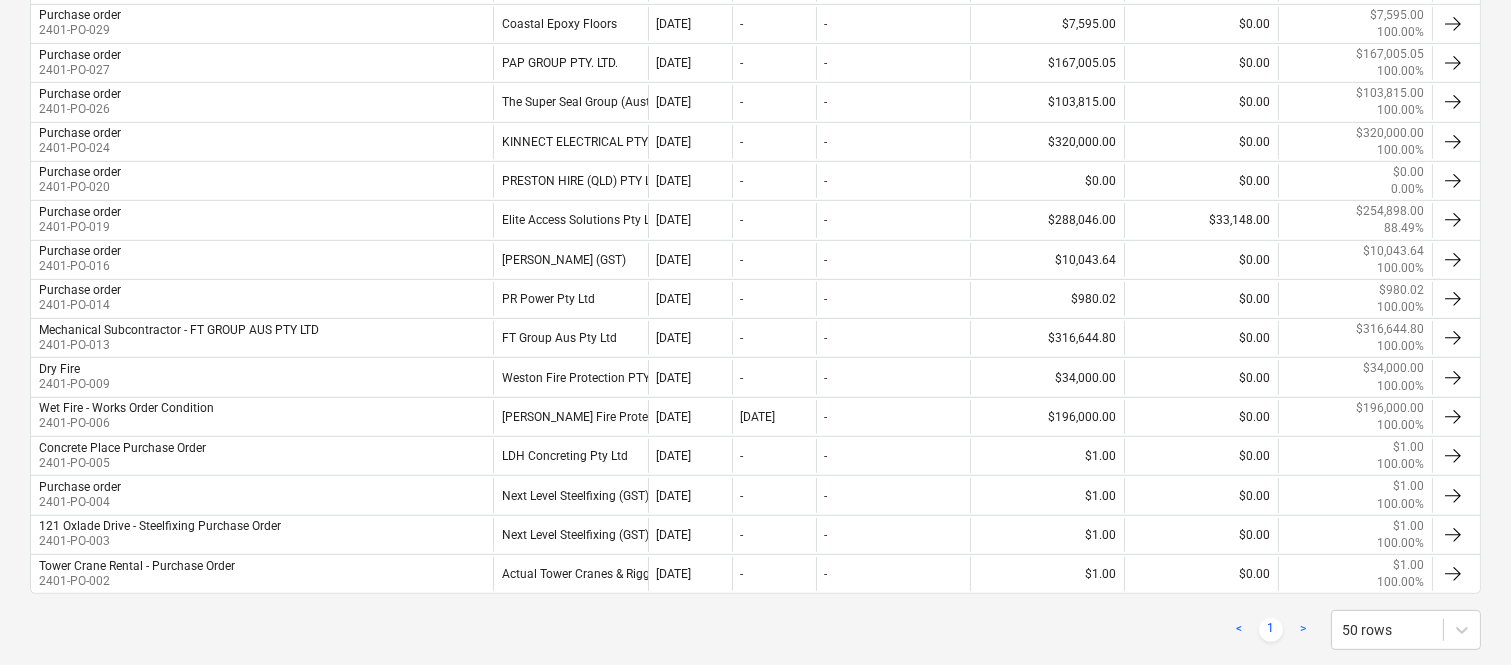 scroll, scrollTop: 1673, scrollLeft: 0, axis: vertical 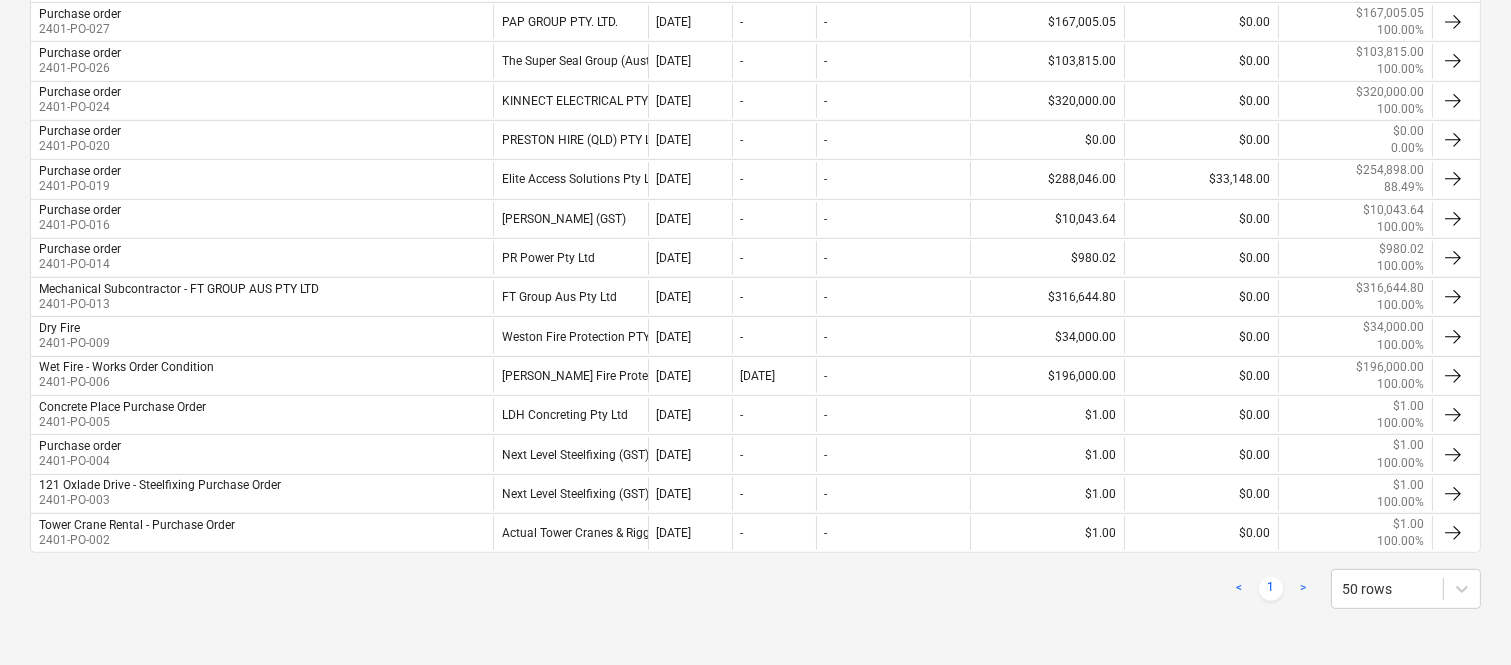 click on ">" at bounding box center [1303, 589] 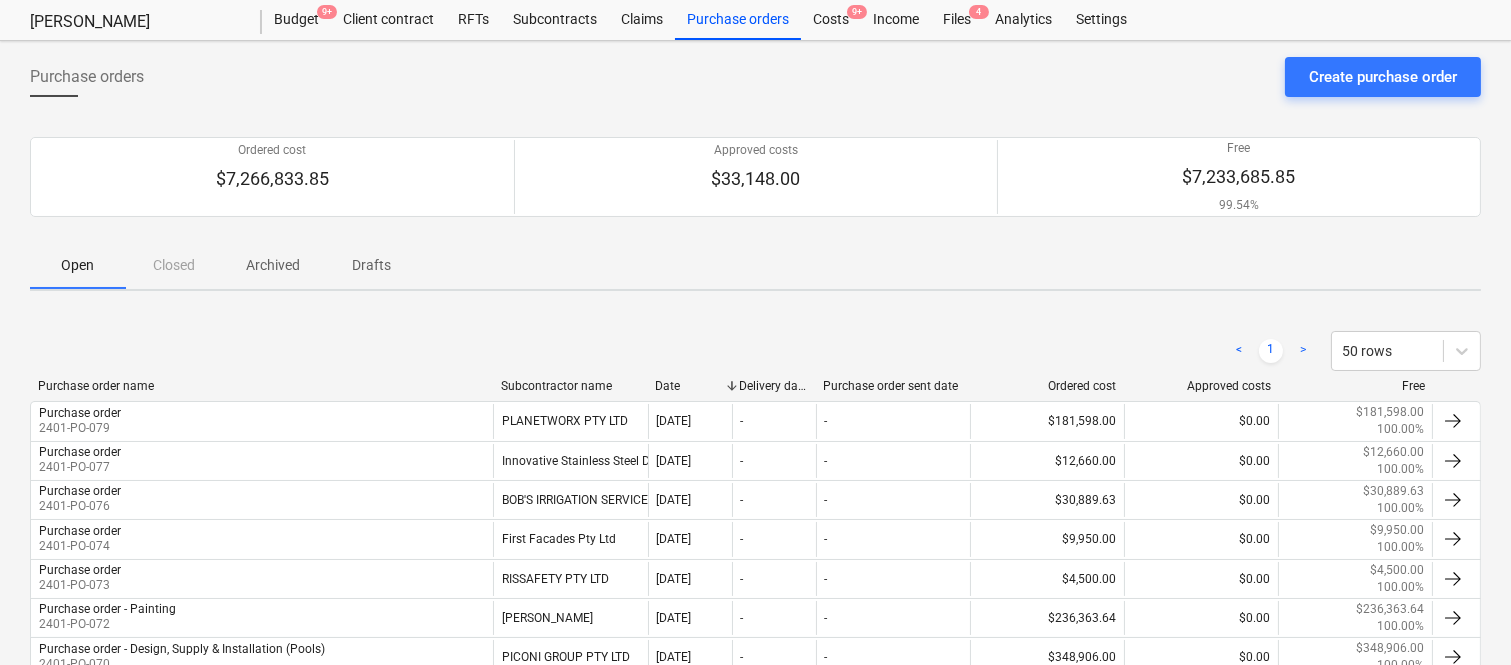 scroll, scrollTop: 0, scrollLeft: 0, axis: both 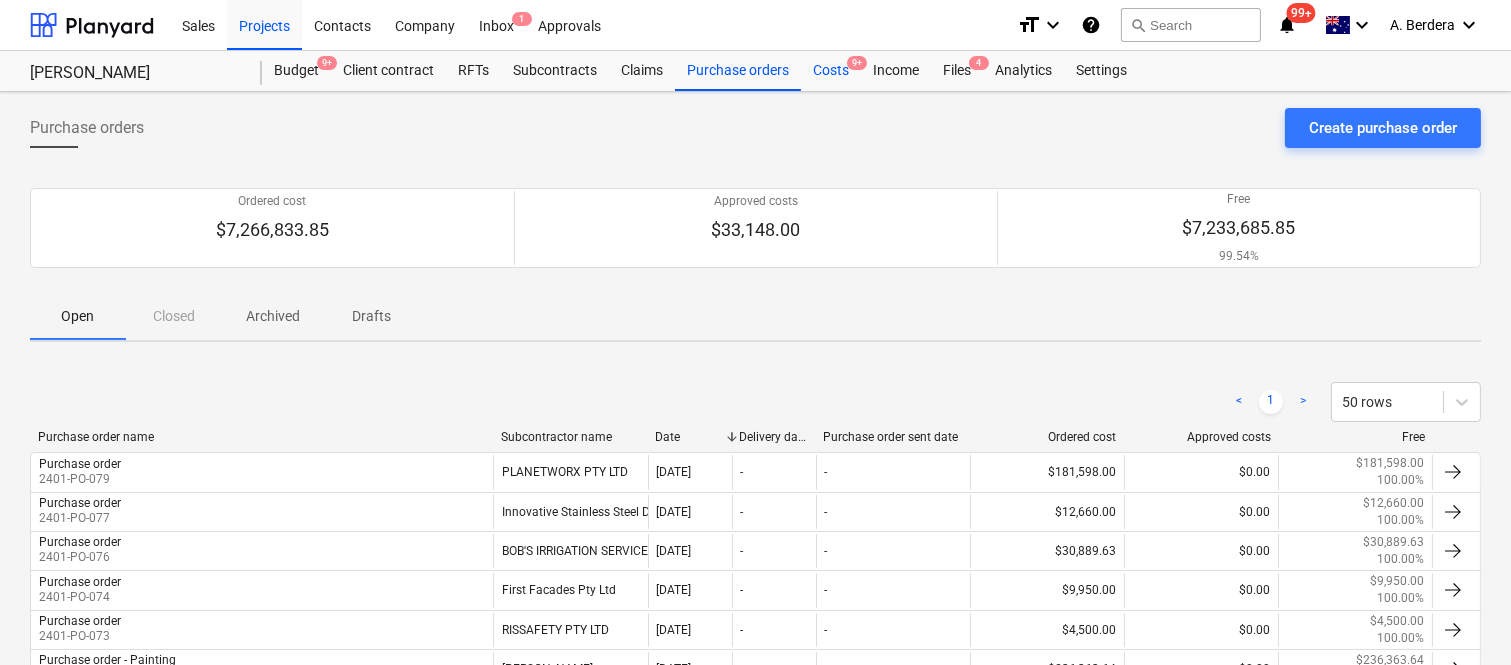 click on "Costs 9+" at bounding box center (831, 71) 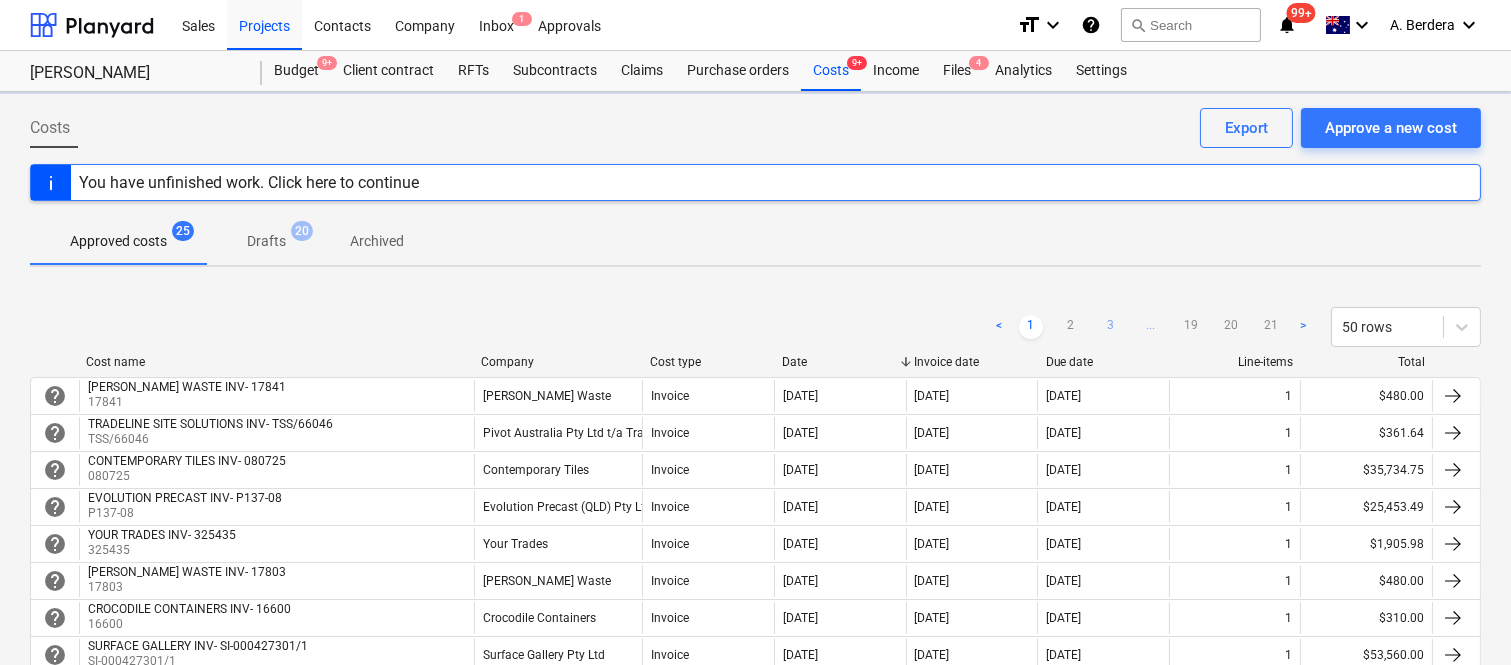 click on "3" at bounding box center (1111, 327) 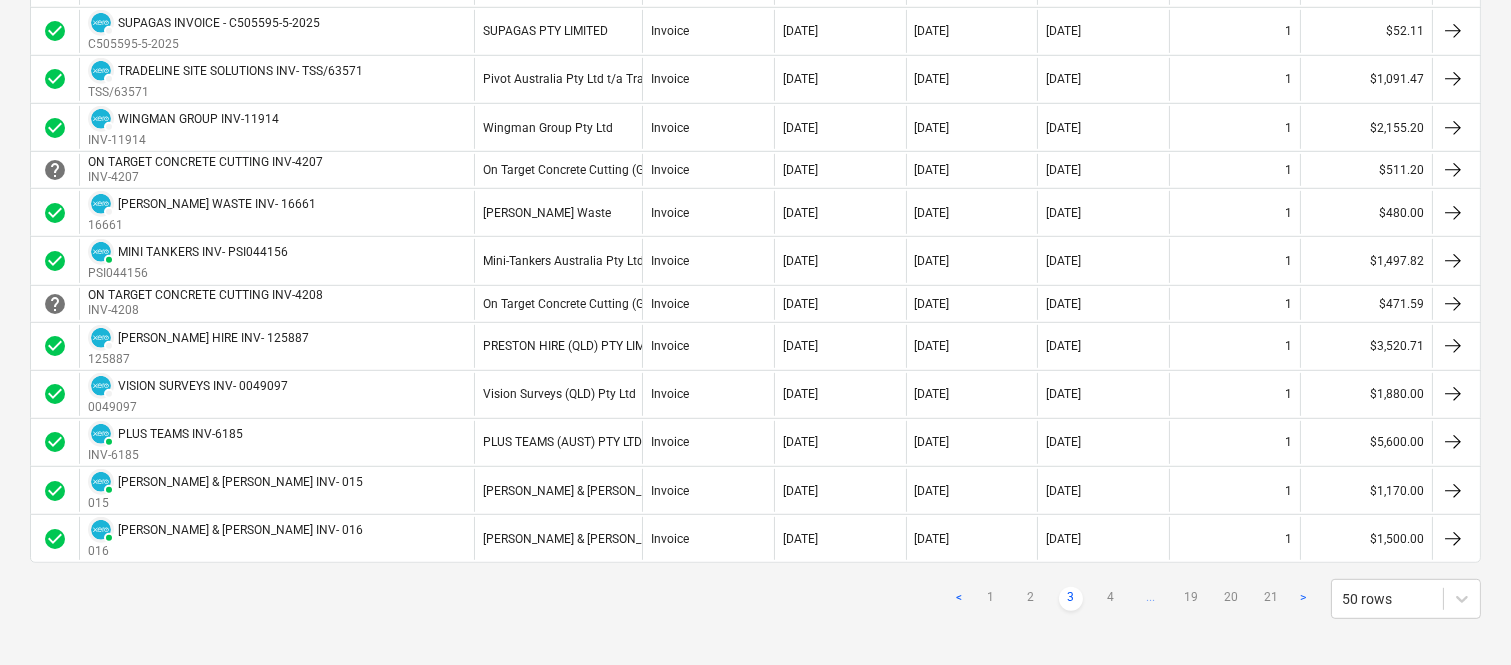 scroll, scrollTop: 2058, scrollLeft: 0, axis: vertical 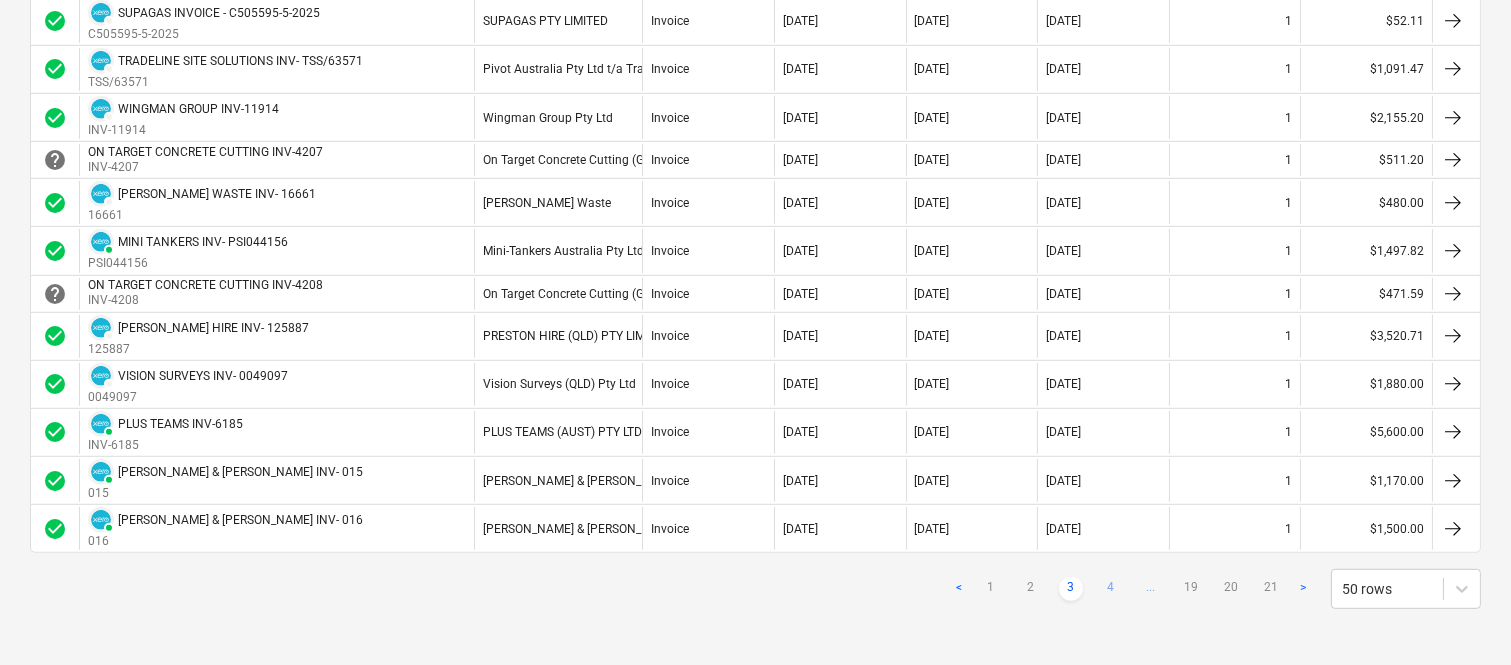 click on "4" at bounding box center [1111, 589] 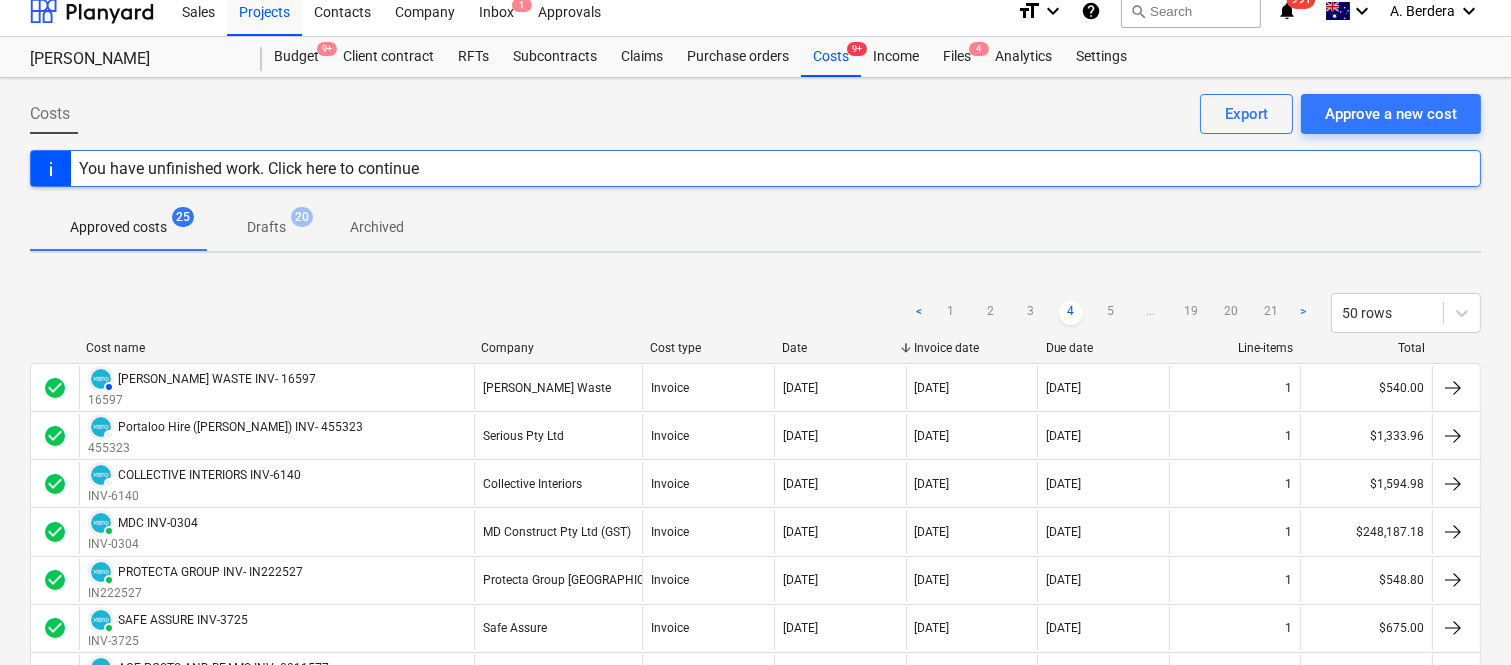 scroll, scrollTop: 0, scrollLeft: 0, axis: both 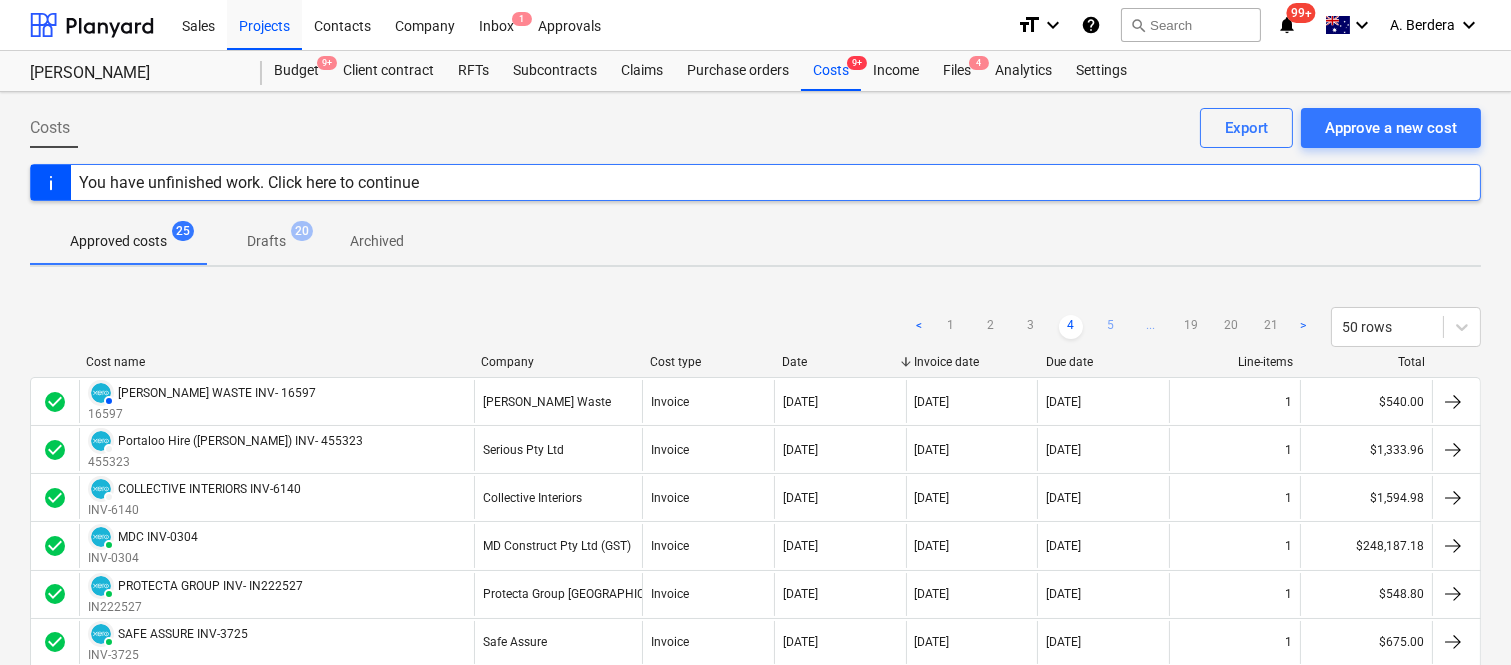 click on "5" at bounding box center [1111, 327] 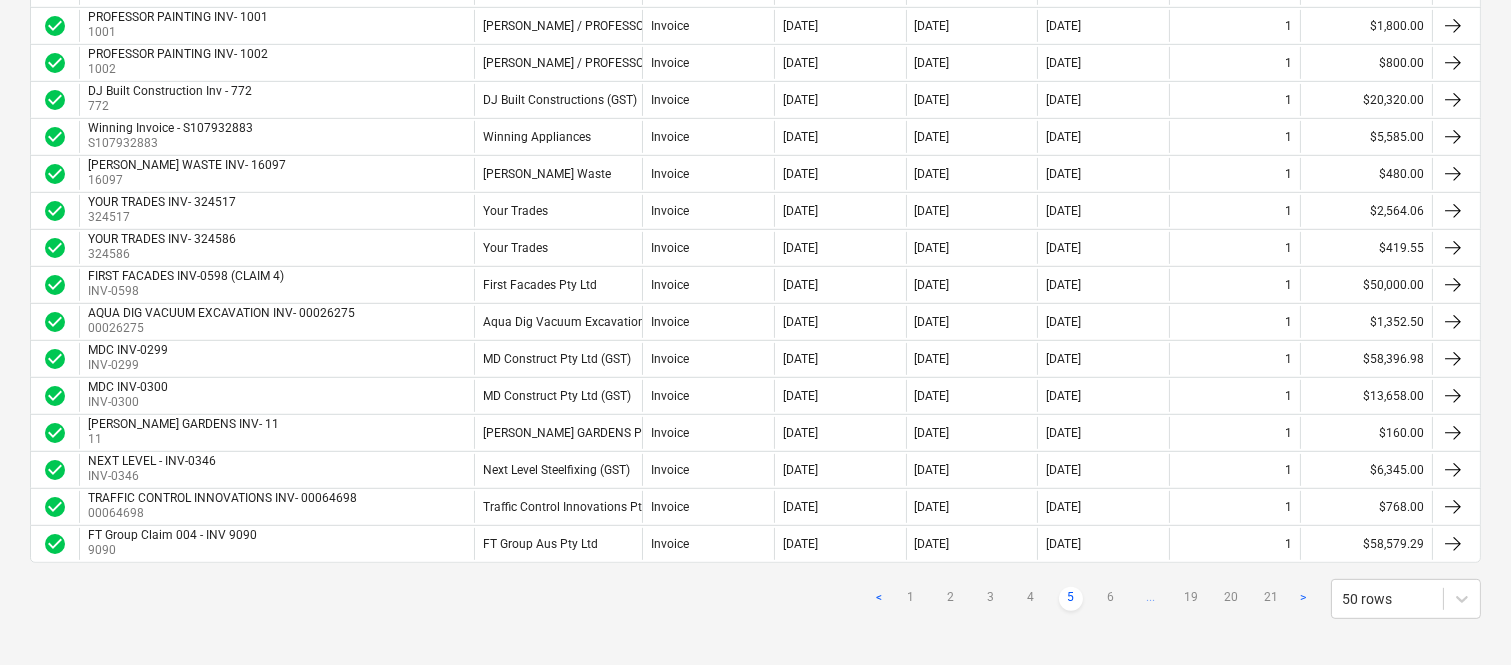 scroll, scrollTop: 1733, scrollLeft: 0, axis: vertical 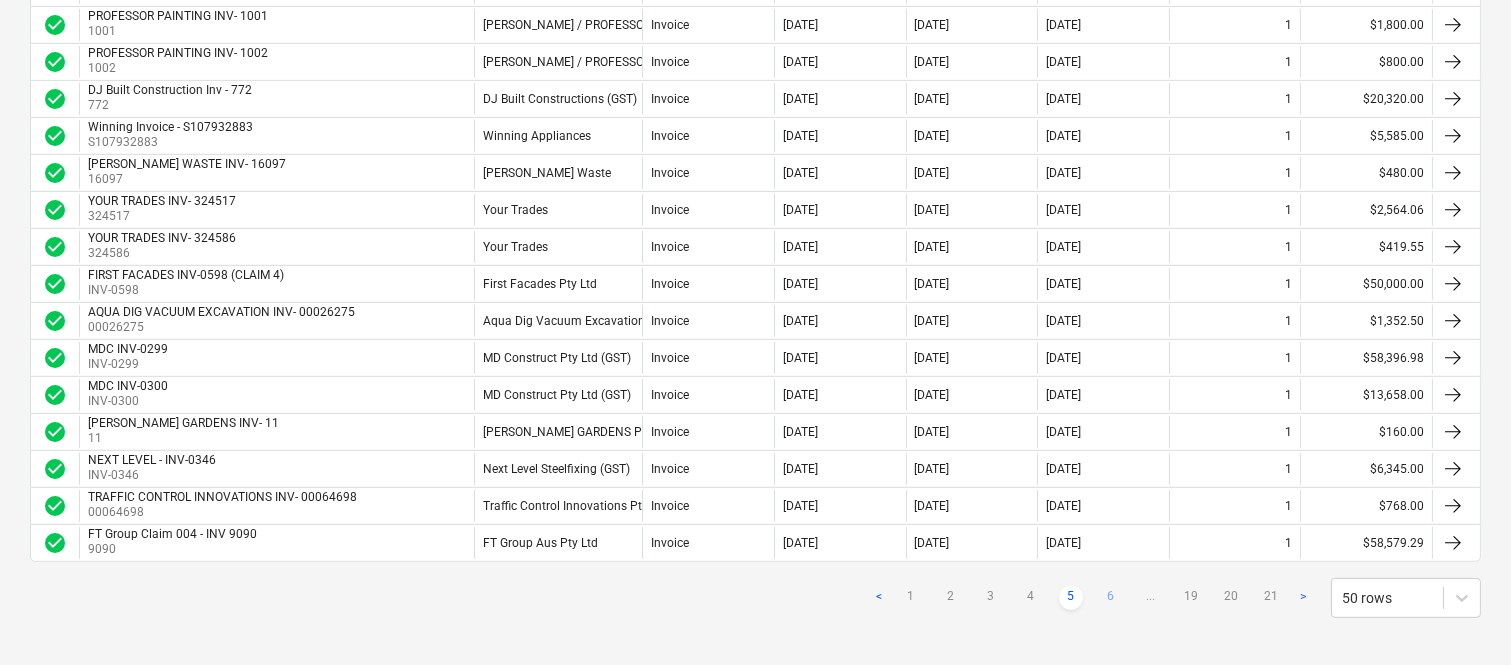 click on "6" at bounding box center [1111, 598] 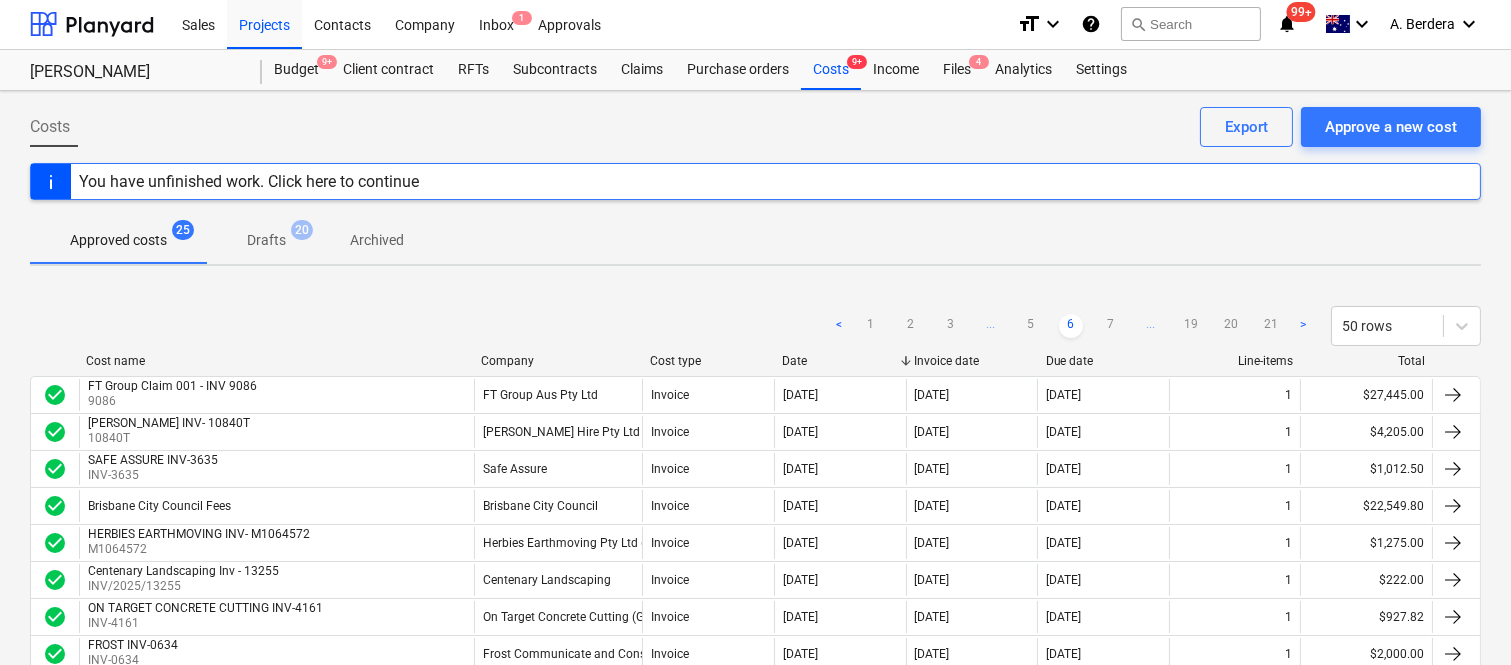 scroll, scrollTop: 0, scrollLeft: 0, axis: both 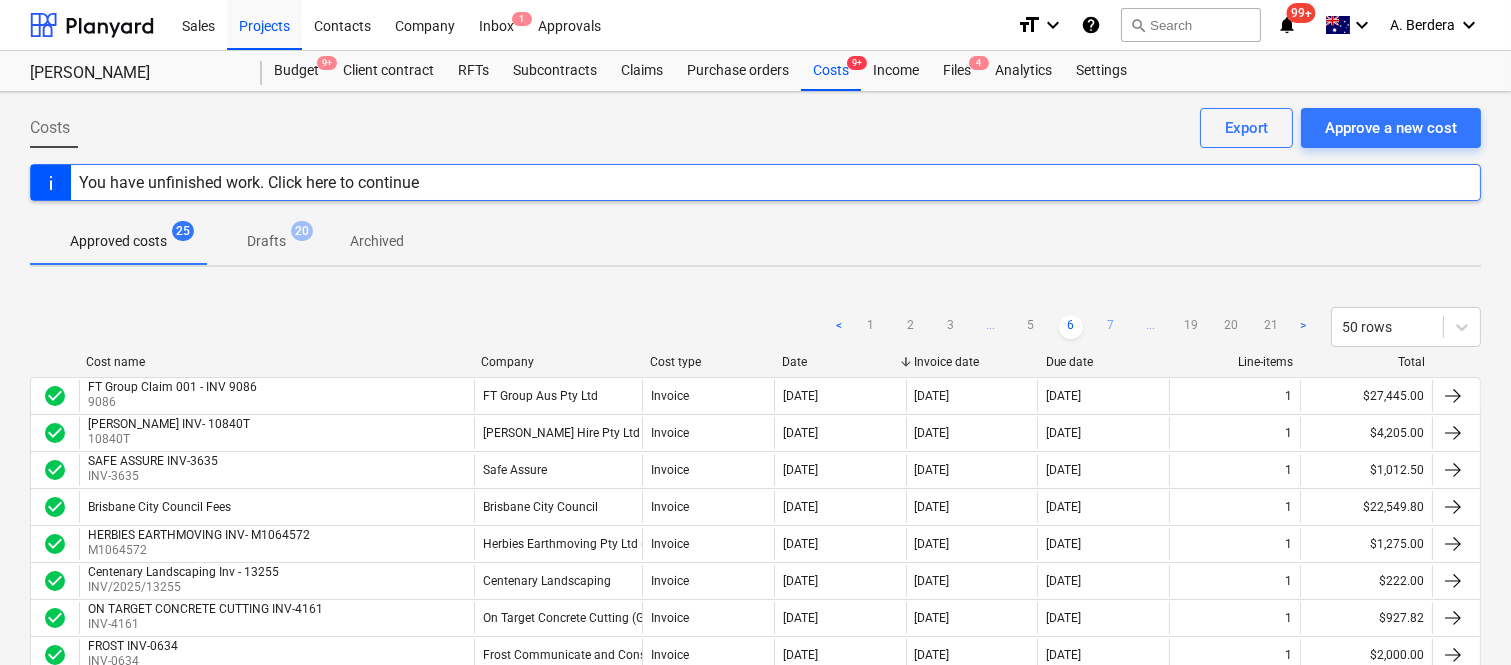 click on "7" at bounding box center (1111, 327) 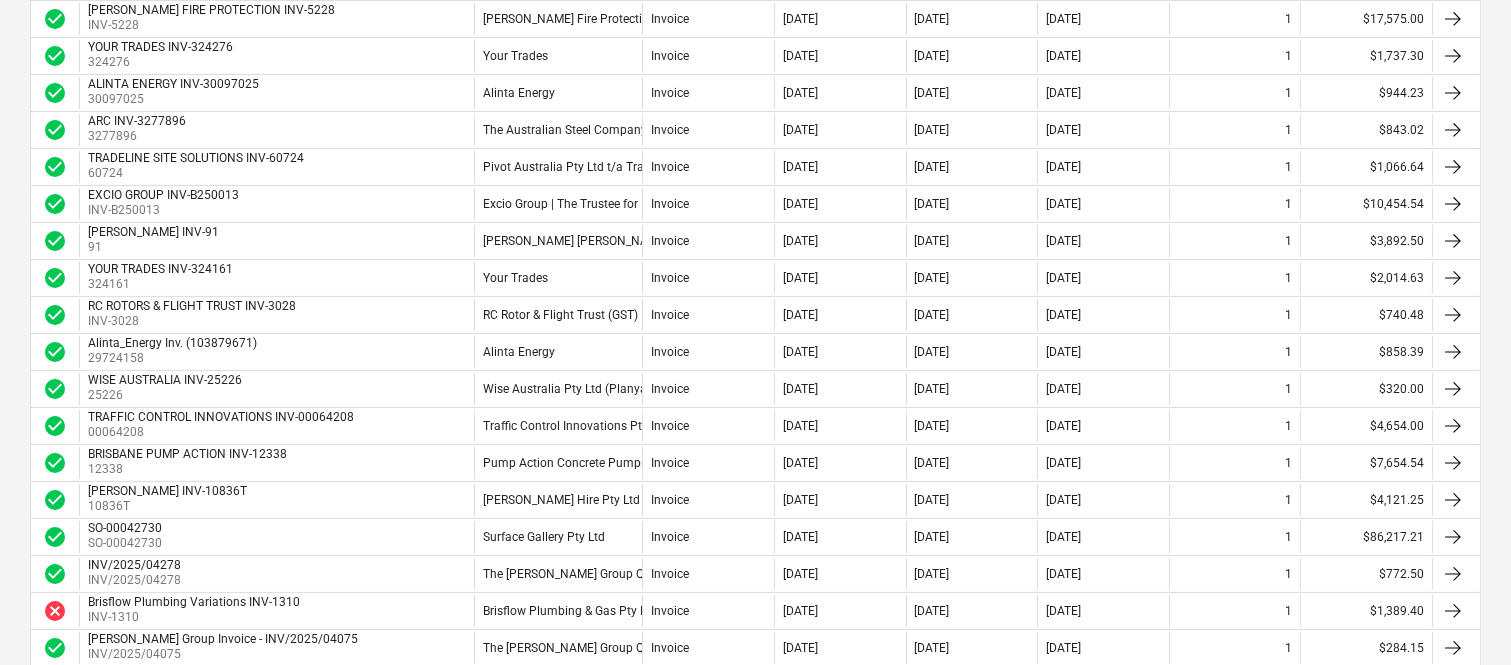 scroll, scrollTop: 711, scrollLeft: 0, axis: vertical 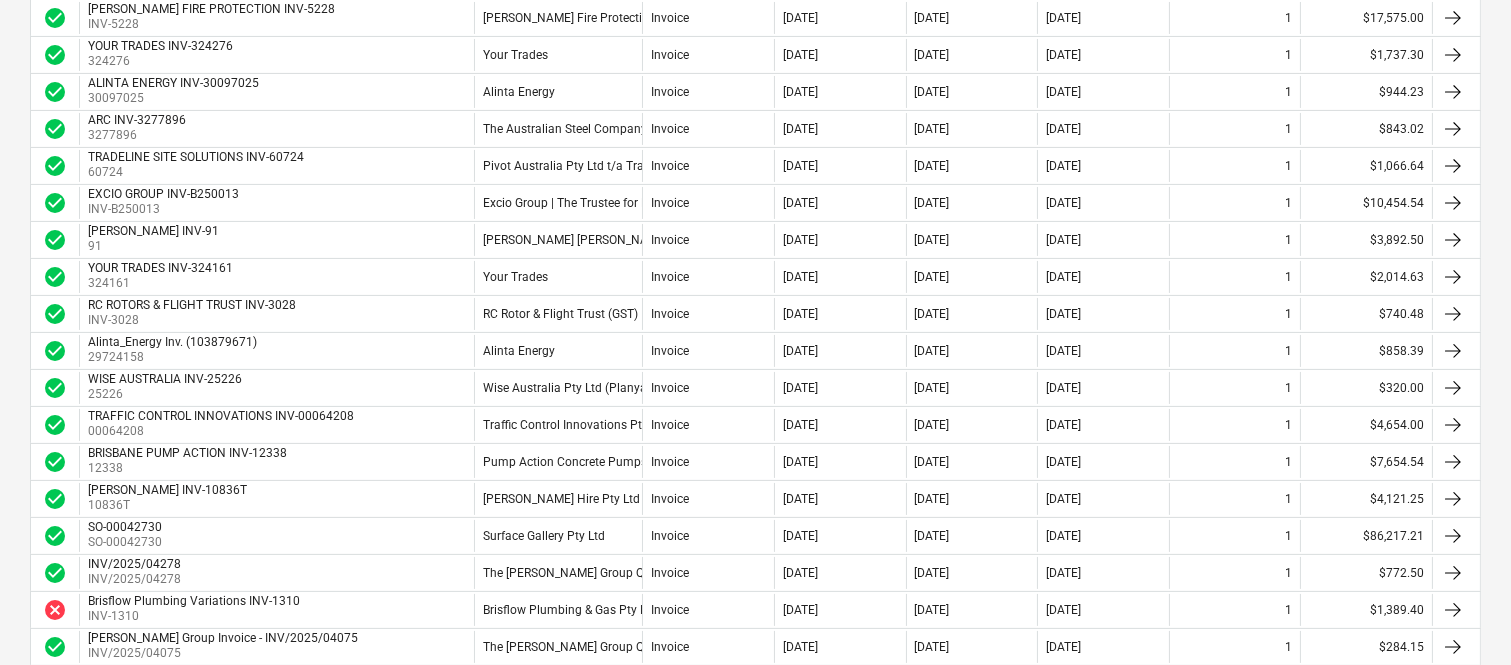 click on "[DATE]" at bounding box center [1063, 314] 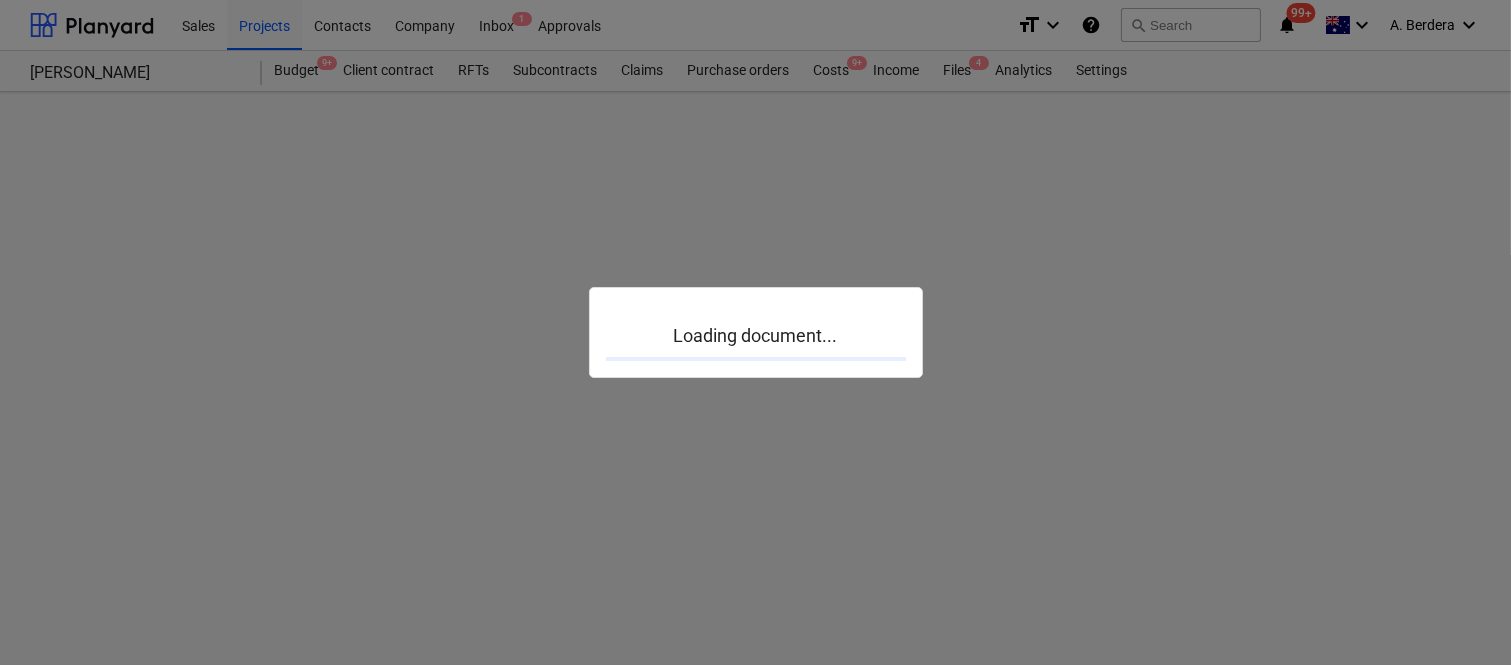 scroll, scrollTop: 0, scrollLeft: 0, axis: both 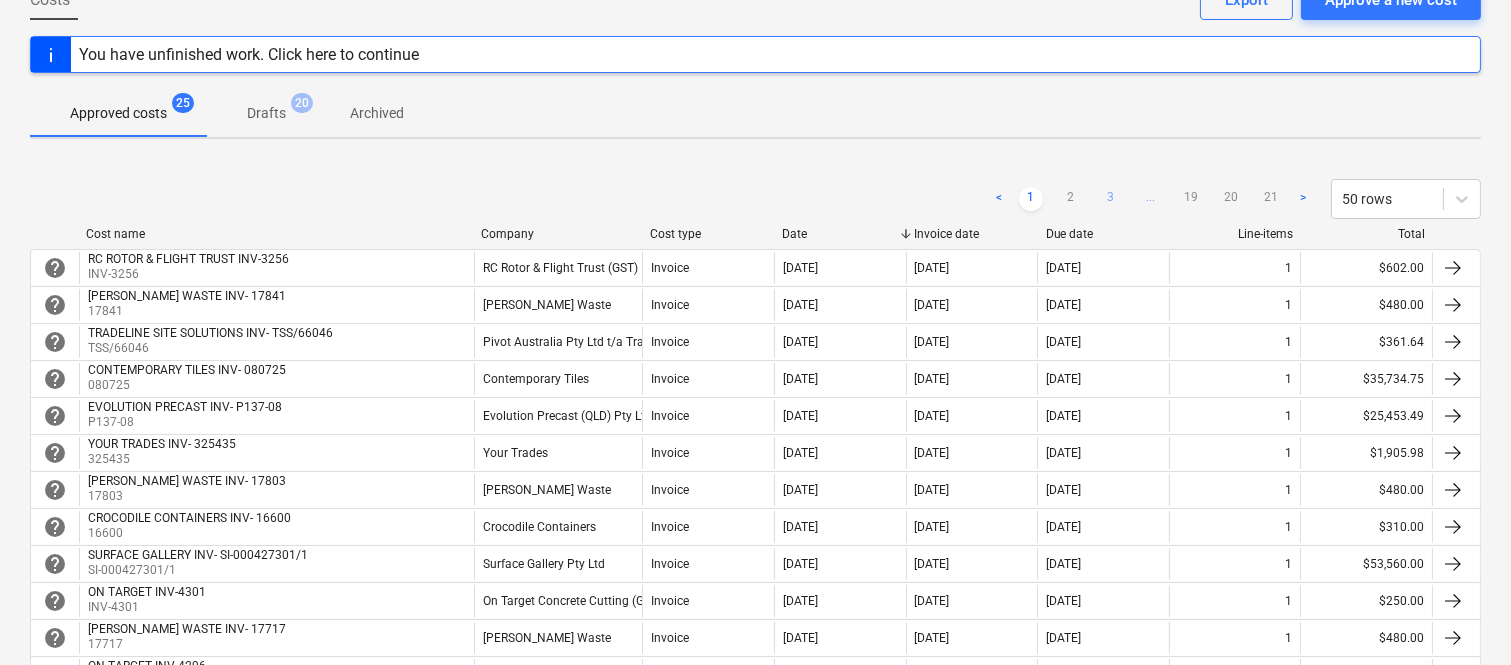 click on "3" at bounding box center (1111, 199) 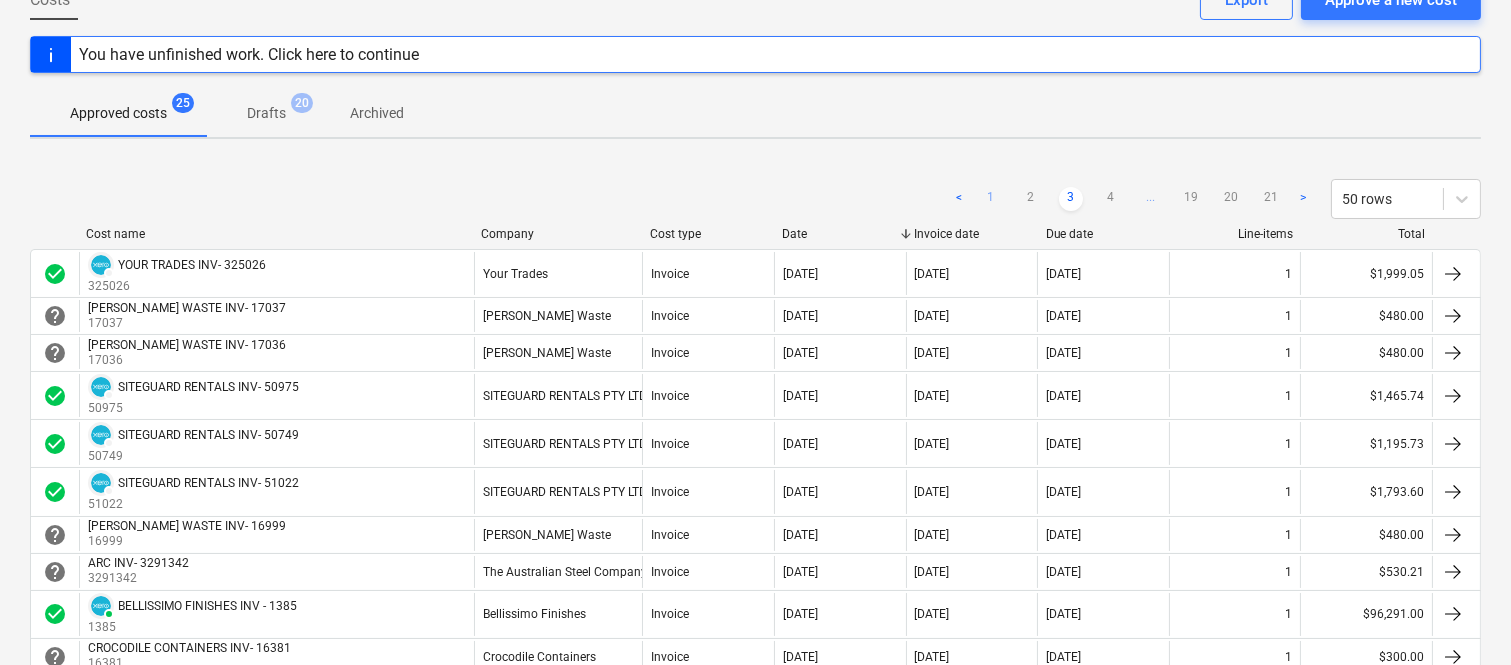 click on "1" at bounding box center [991, 199] 